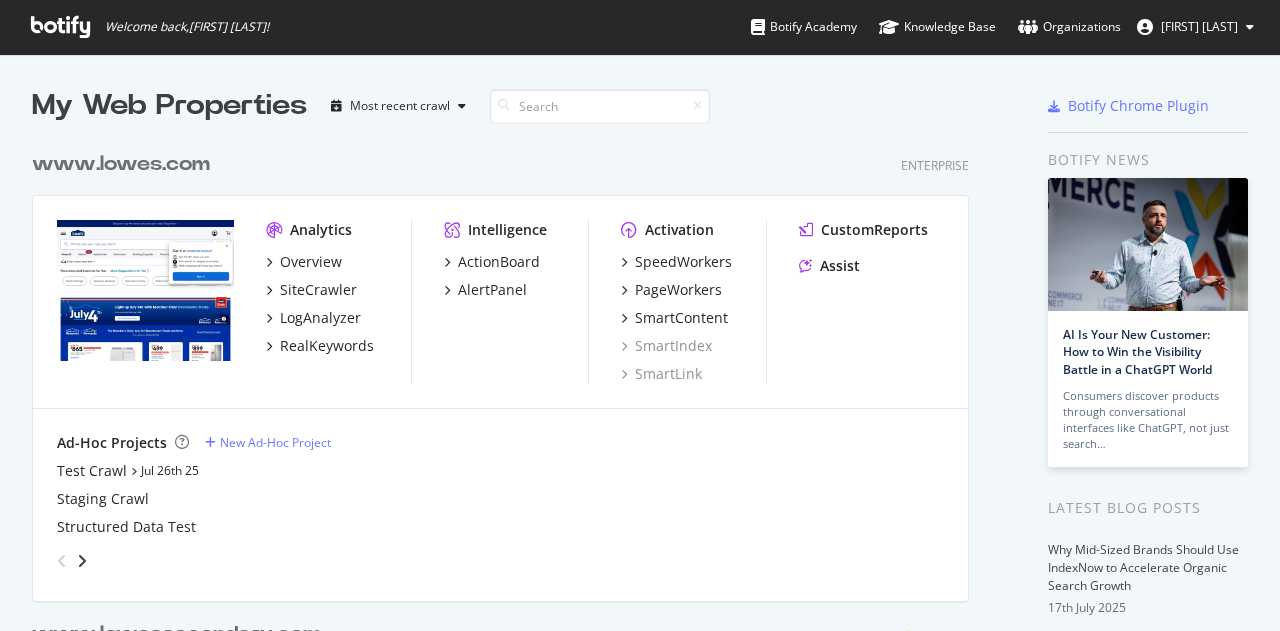 scroll, scrollTop: 0, scrollLeft: 0, axis: both 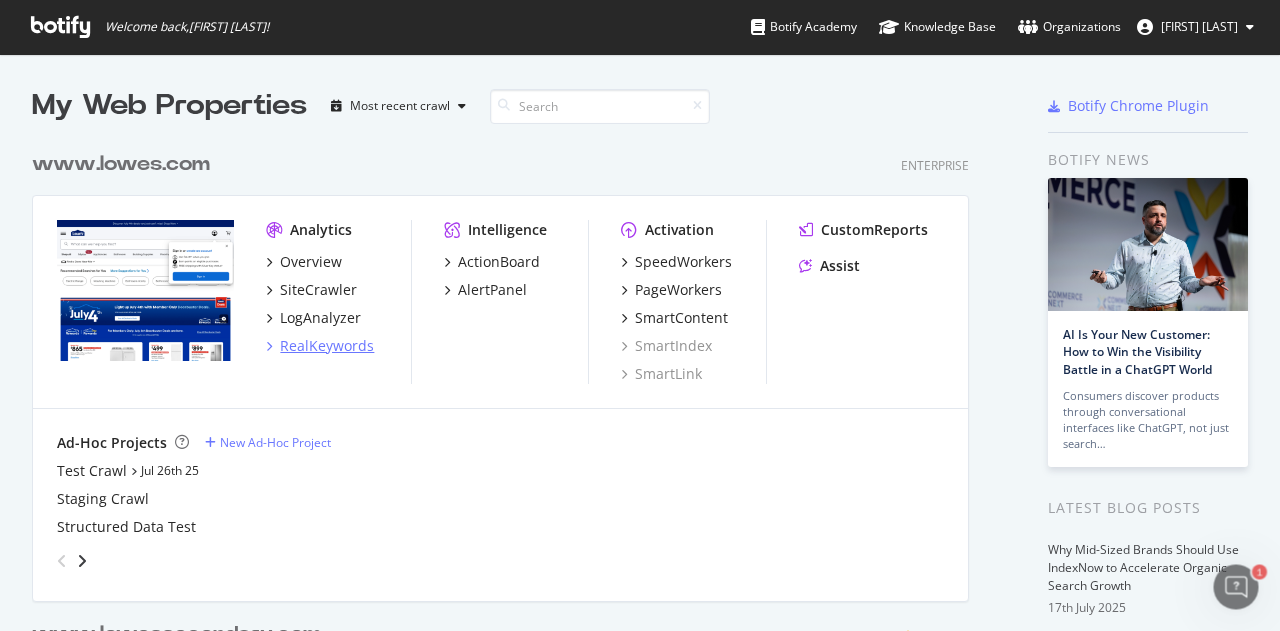 click on "RealKeywords" at bounding box center [327, 346] 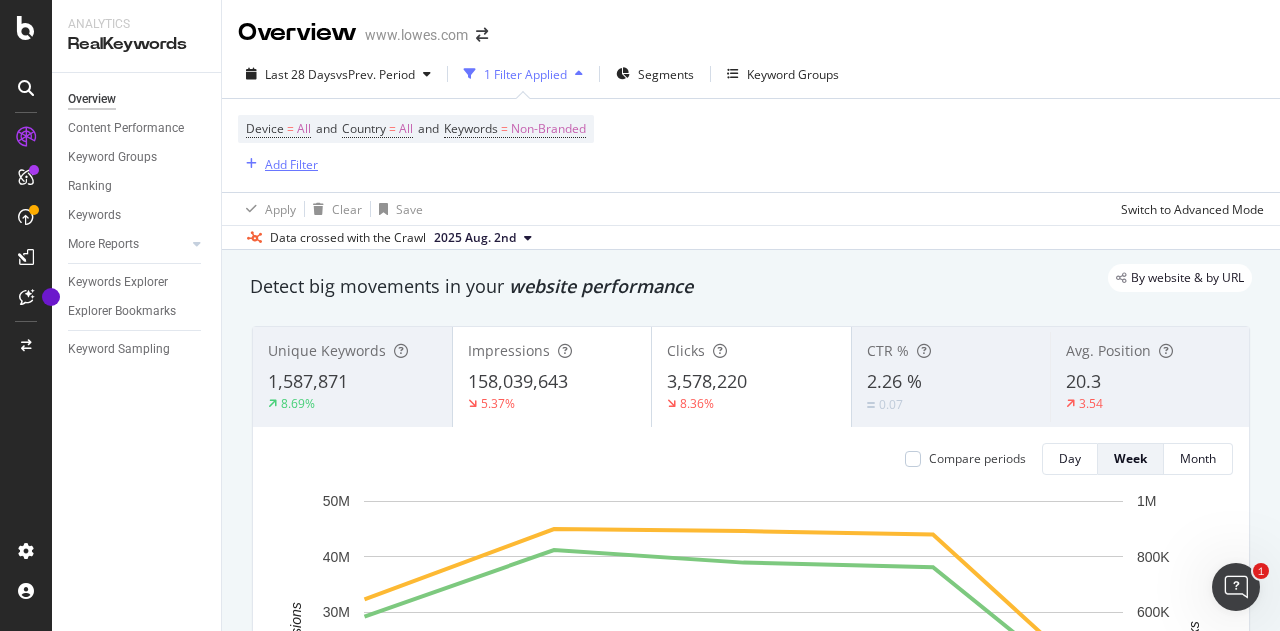click on "Add Filter" at bounding box center (278, 164) 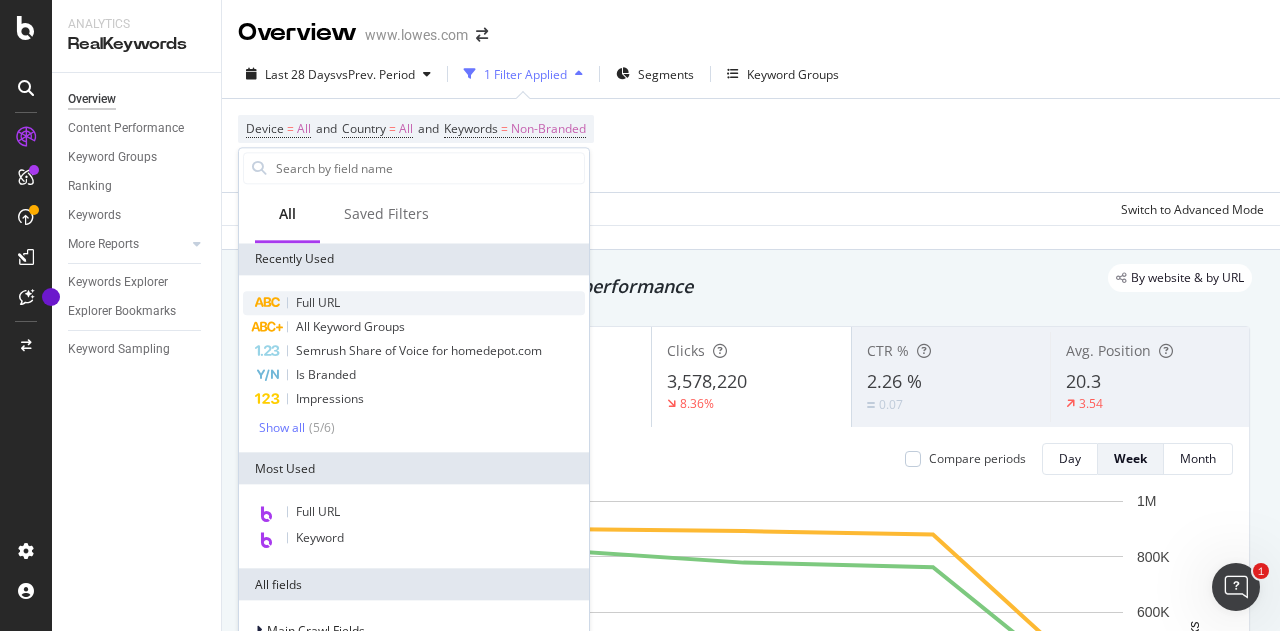 click on "Full URL" at bounding box center [318, 302] 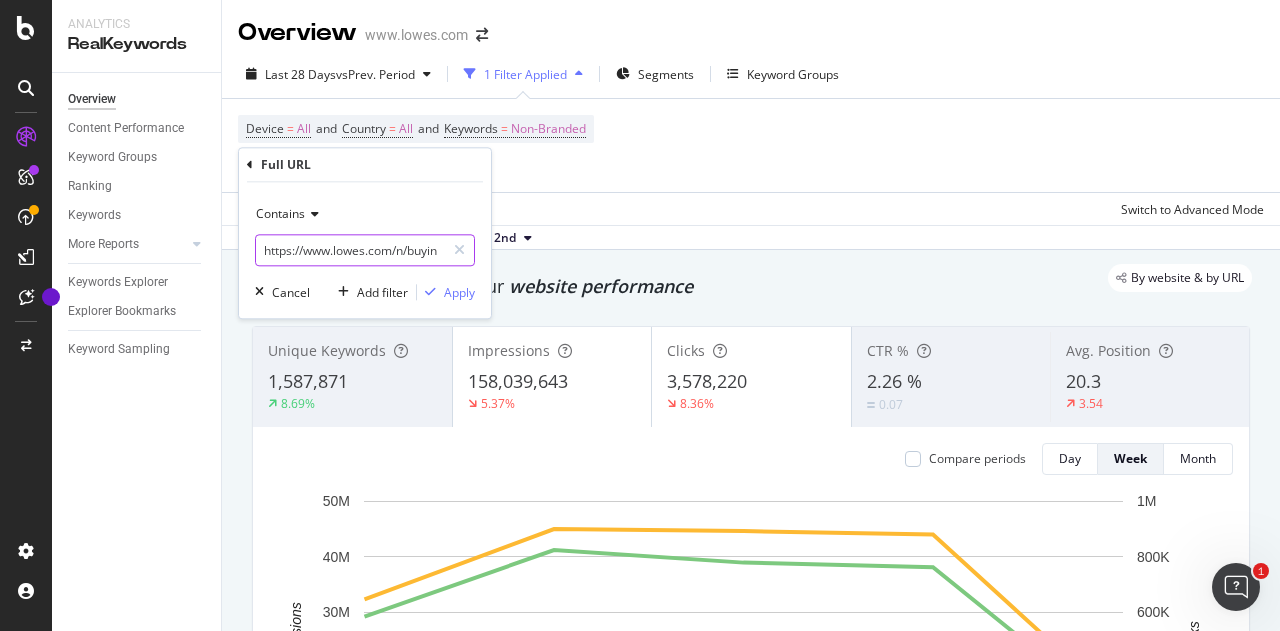 click on "https://www.lowes.com/n/buying-guide/how-to-choose-a-refrigerator" at bounding box center (350, 250) 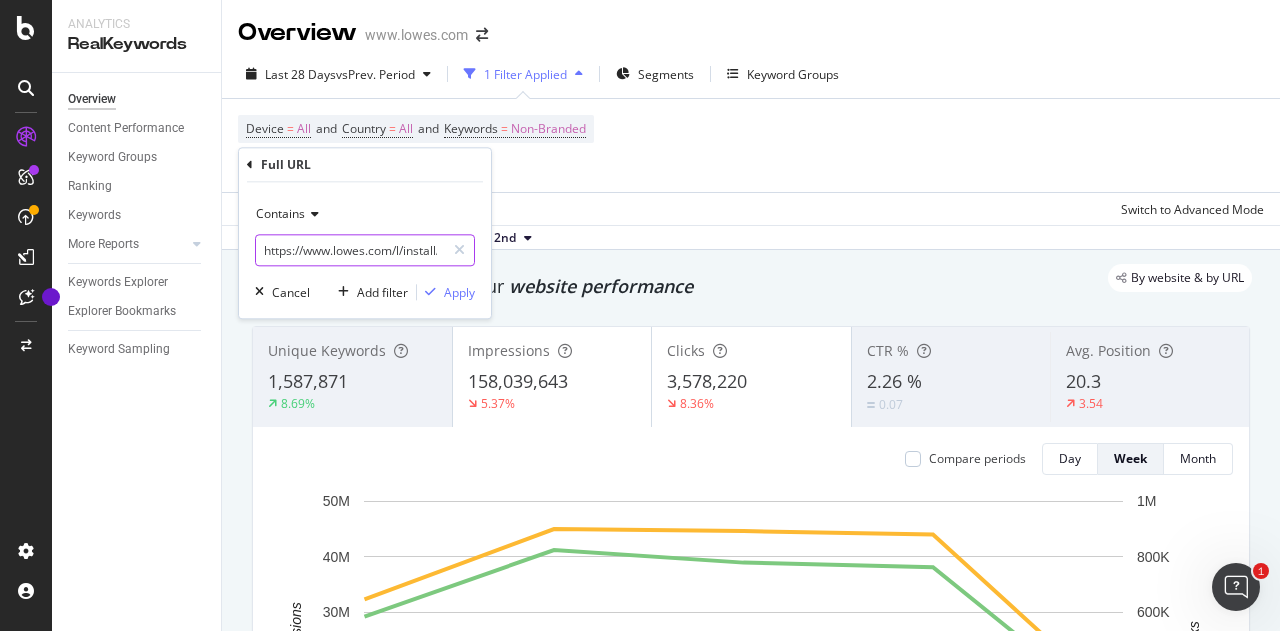 scroll, scrollTop: 0, scrollLeft: 108, axis: horizontal 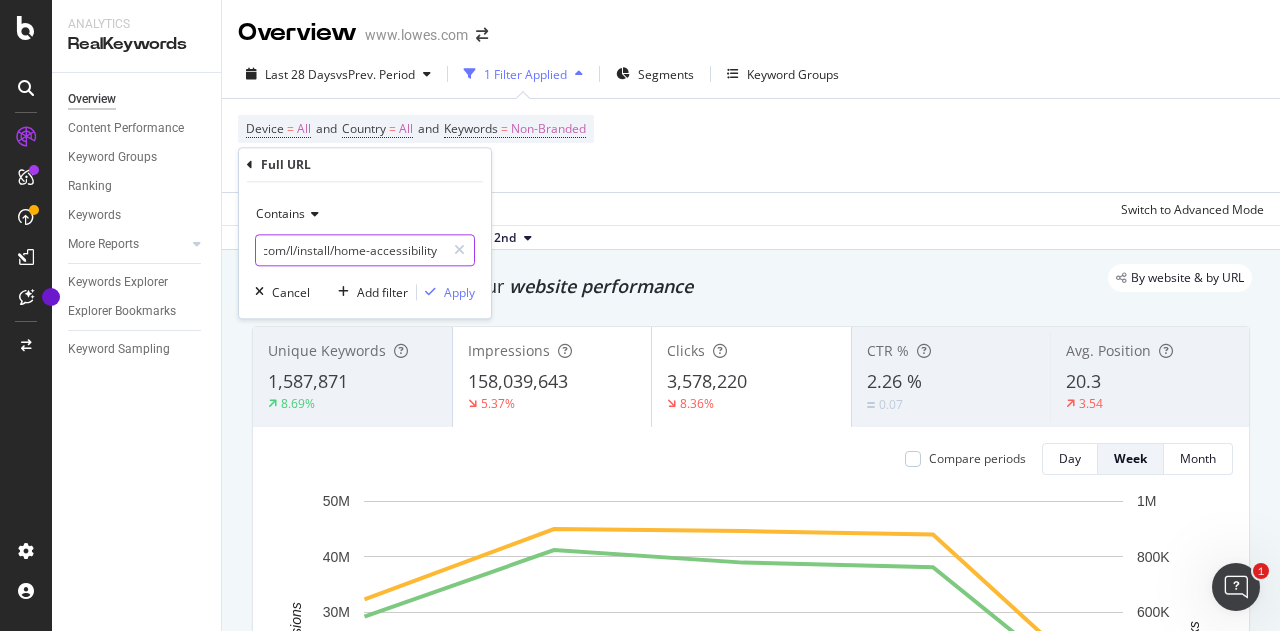 type on "https://www.lowes.com/l/install/home-accessibility" 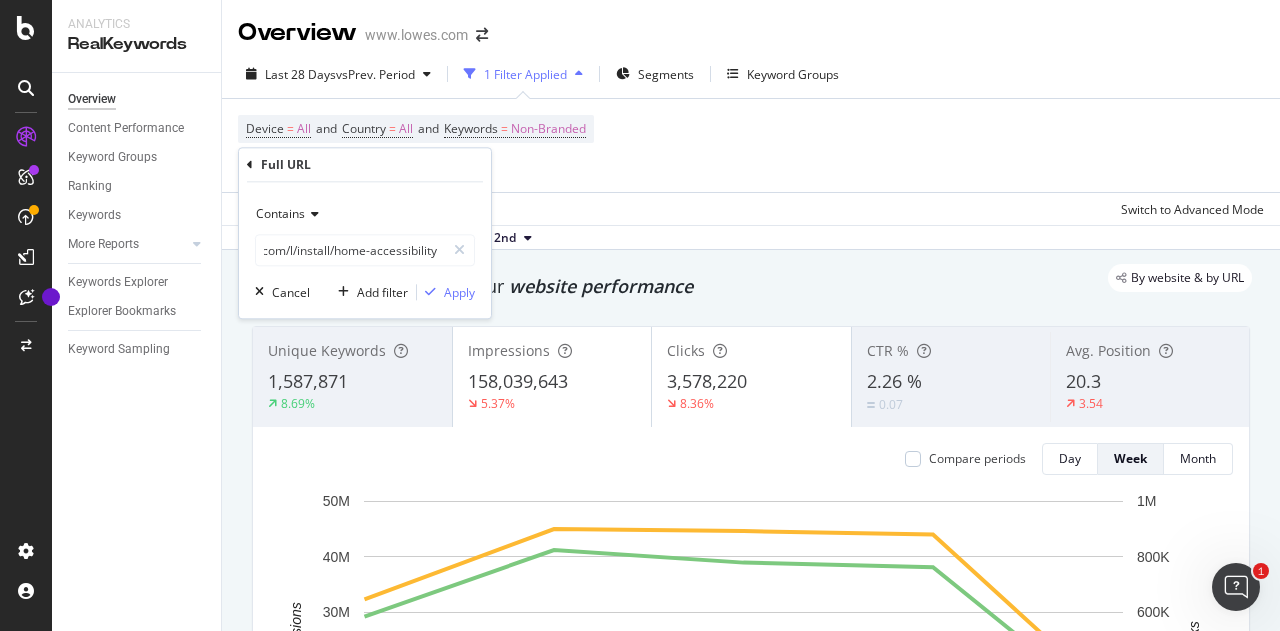 scroll, scrollTop: 0, scrollLeft: 0, axis: both 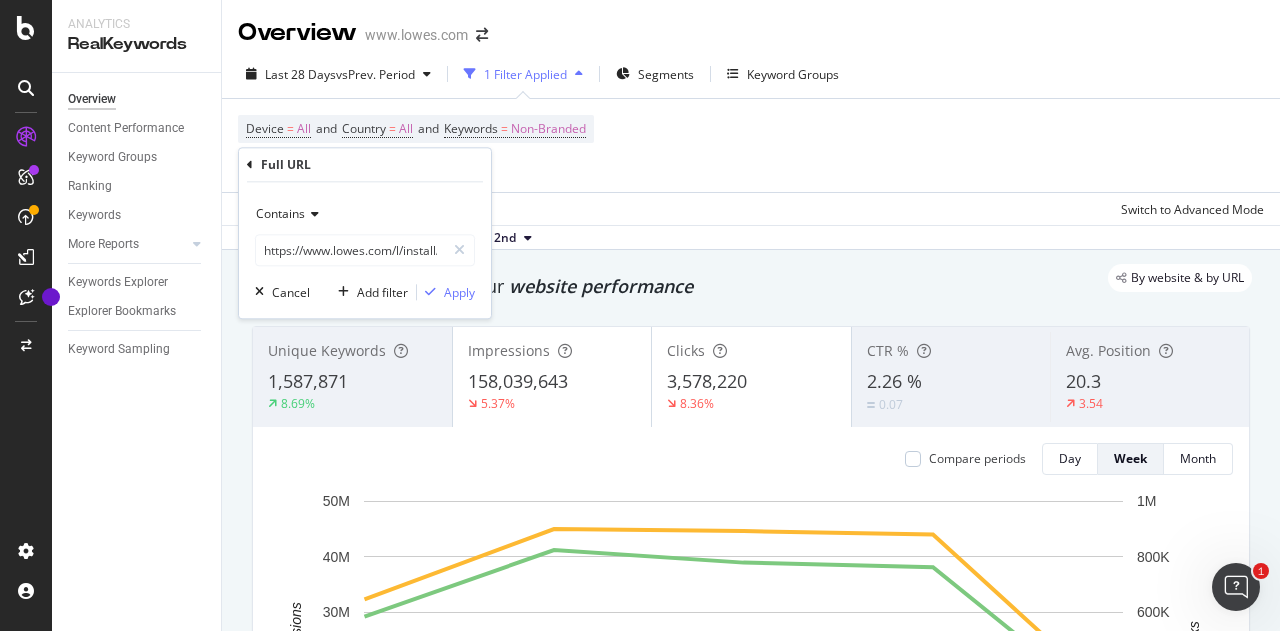 click on "Contains" at bounding box center (280, 213) 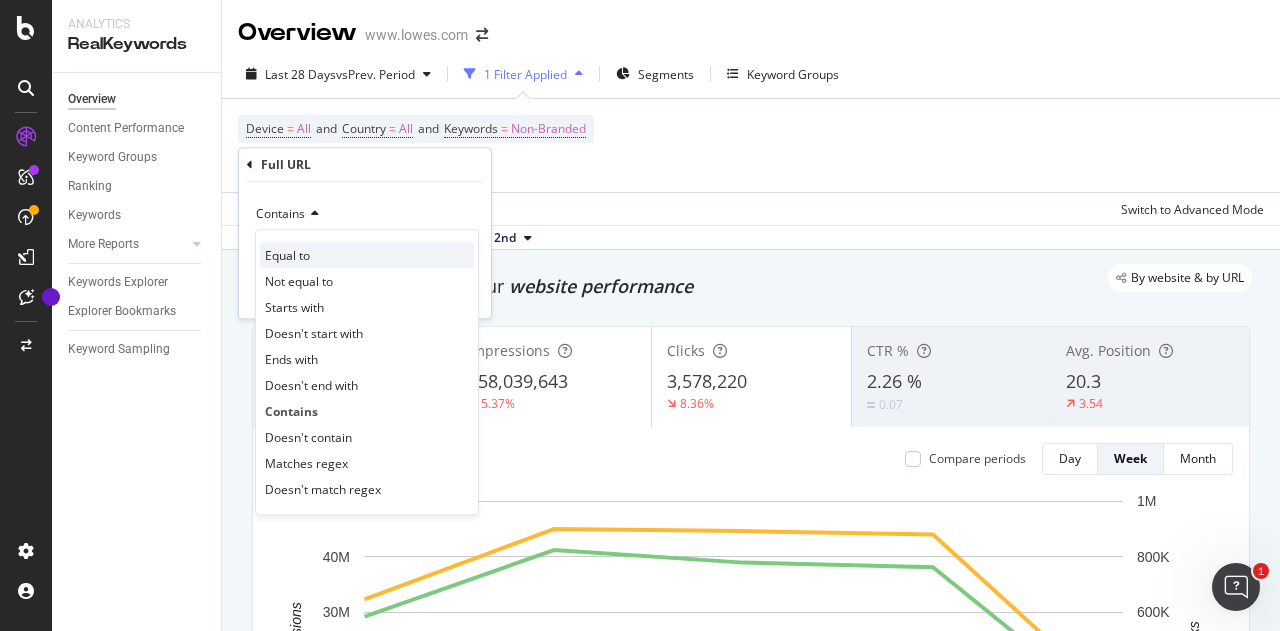 click on "Equal to" at bounding box center [287, 255] 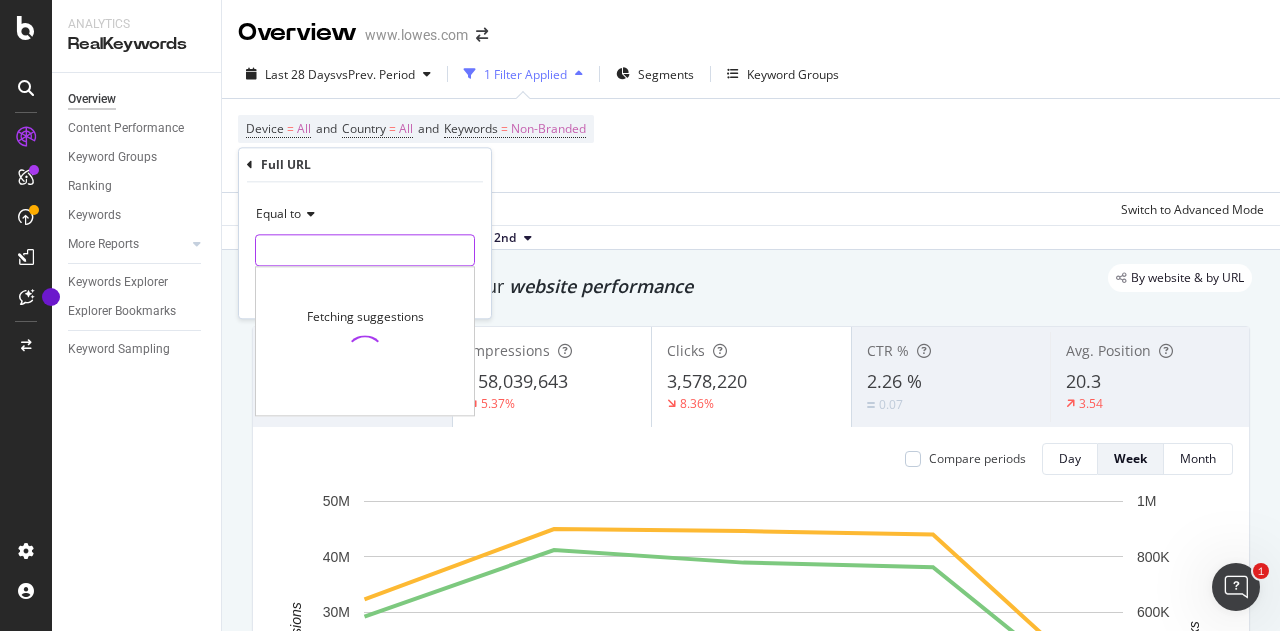click at bounding box center [365, 250] 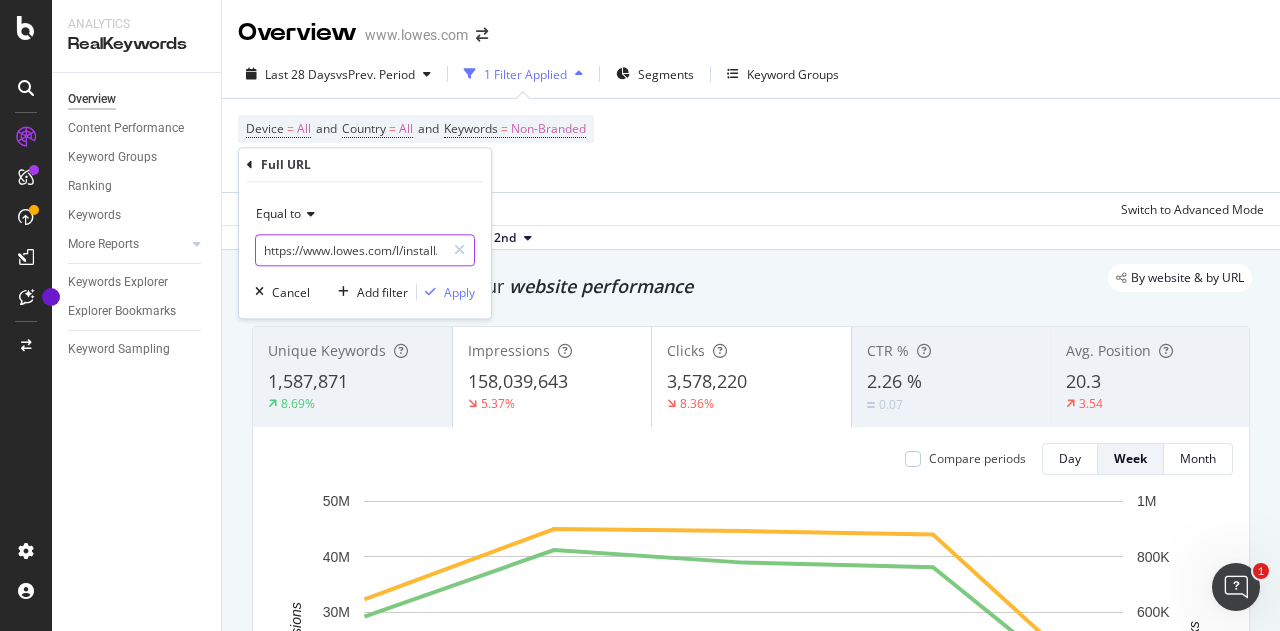 scroll, scrollTop: 0, scrollLeft: 108, axis: horizontal 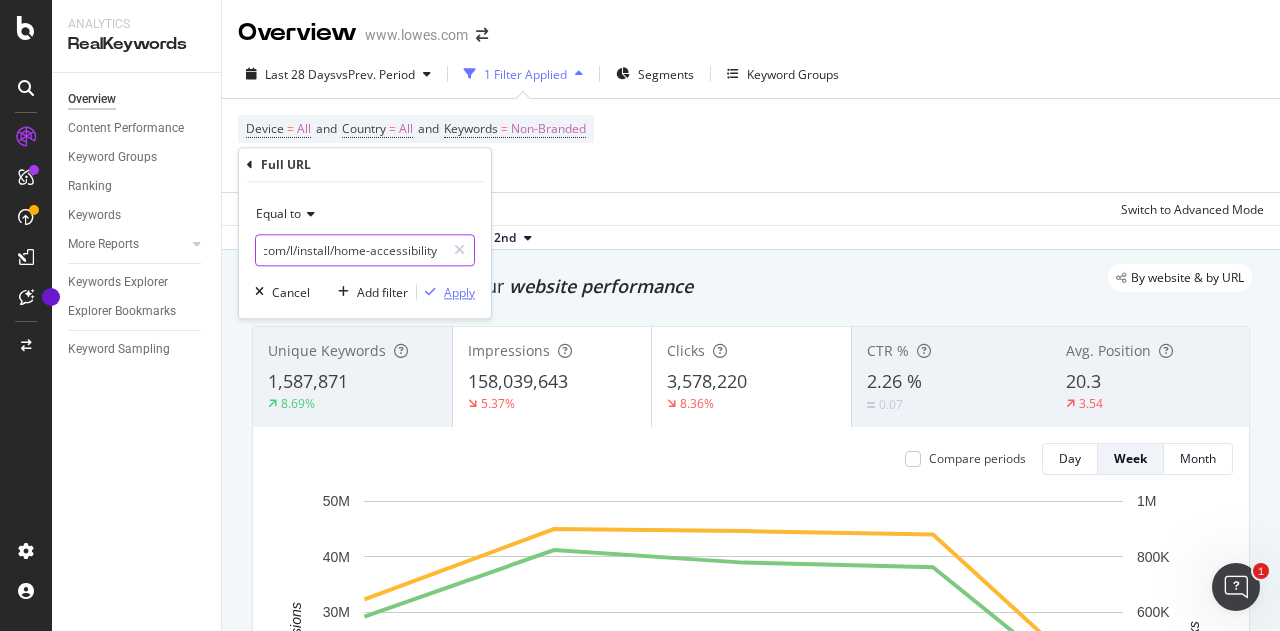 type on "https://www.lowes.com/l/install/home-accessibility" 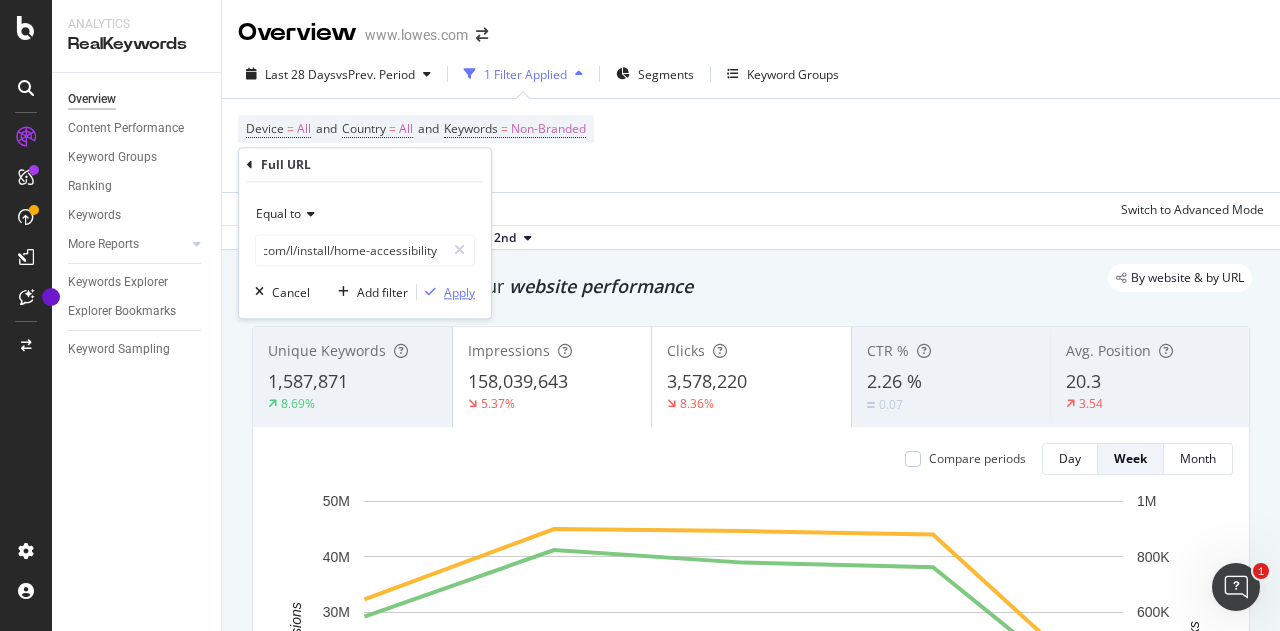 scroll, scrollTop: 0, scrollLeft: 0, axis: both 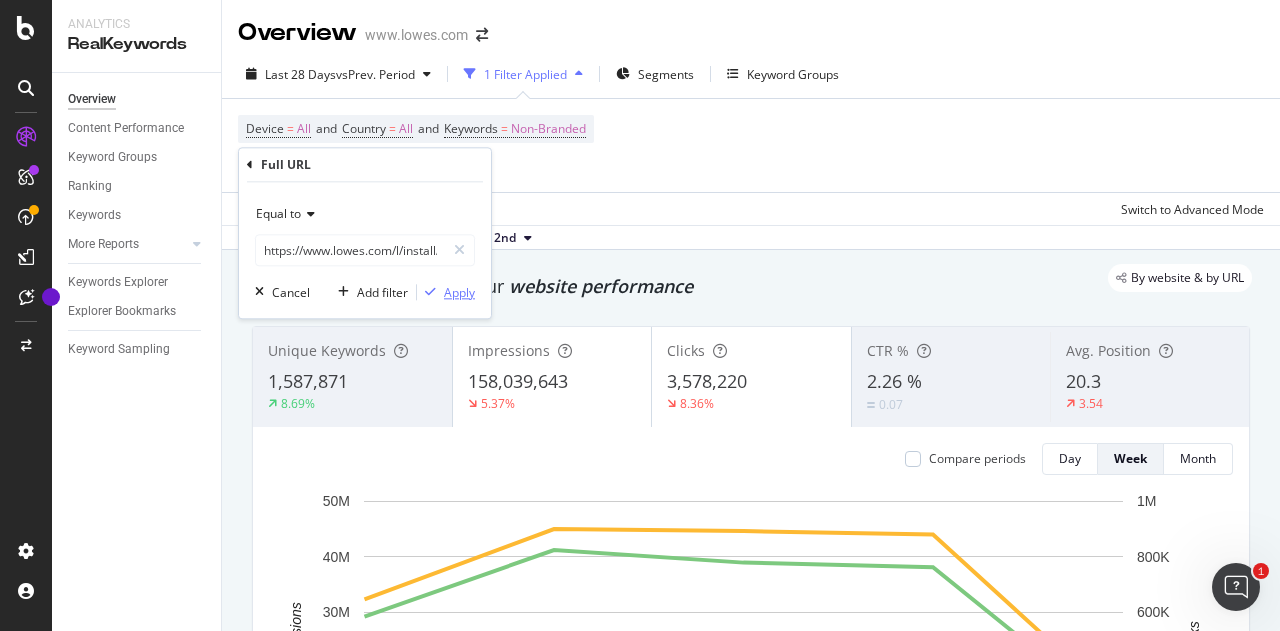 click on "Apply" at bounding box center [459, 292] 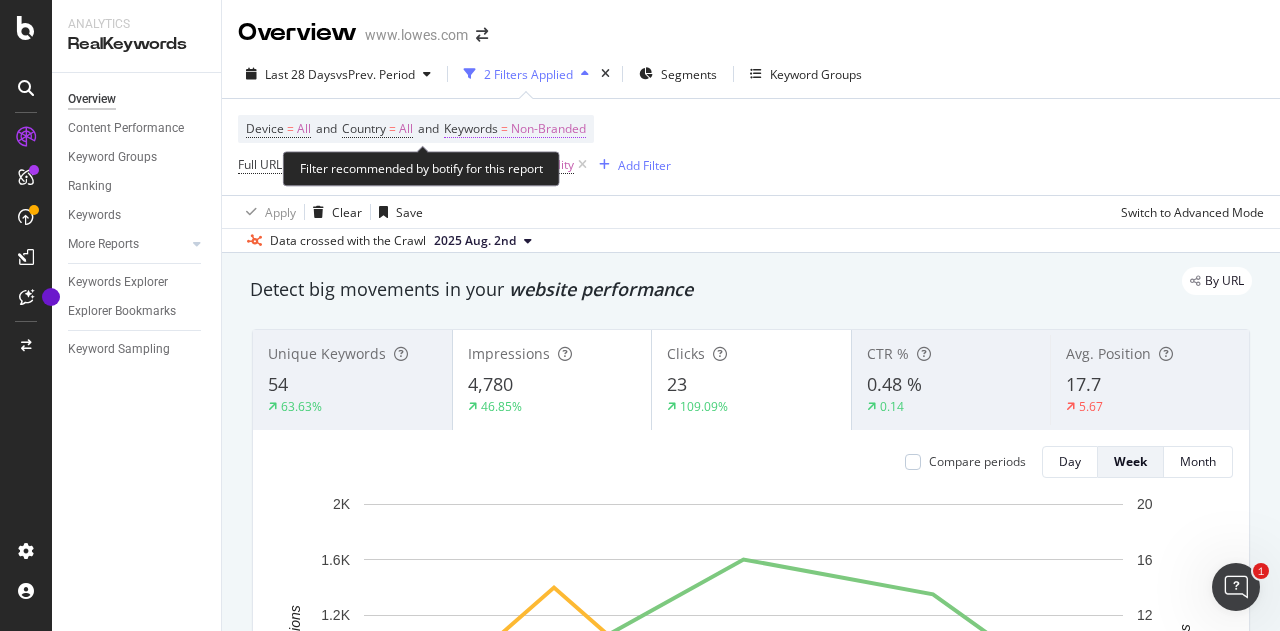 click on "Non-Branded" at bounding box center [548, 129] 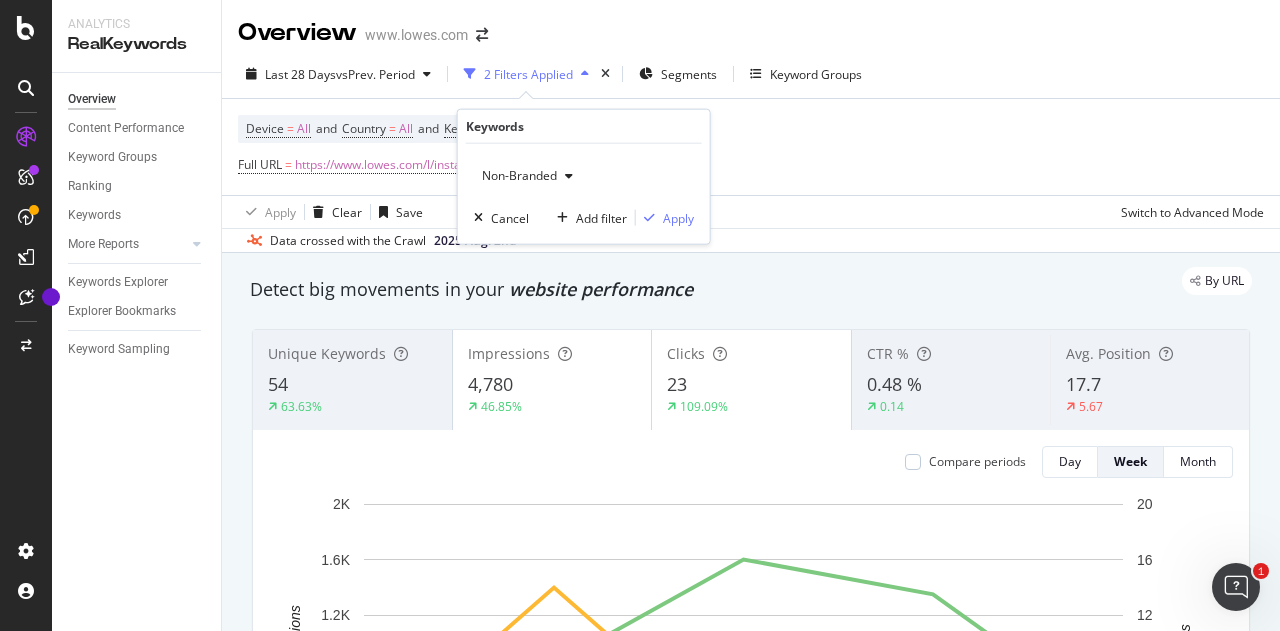 click on "Non-Branded" at bounding box center (515, 175) 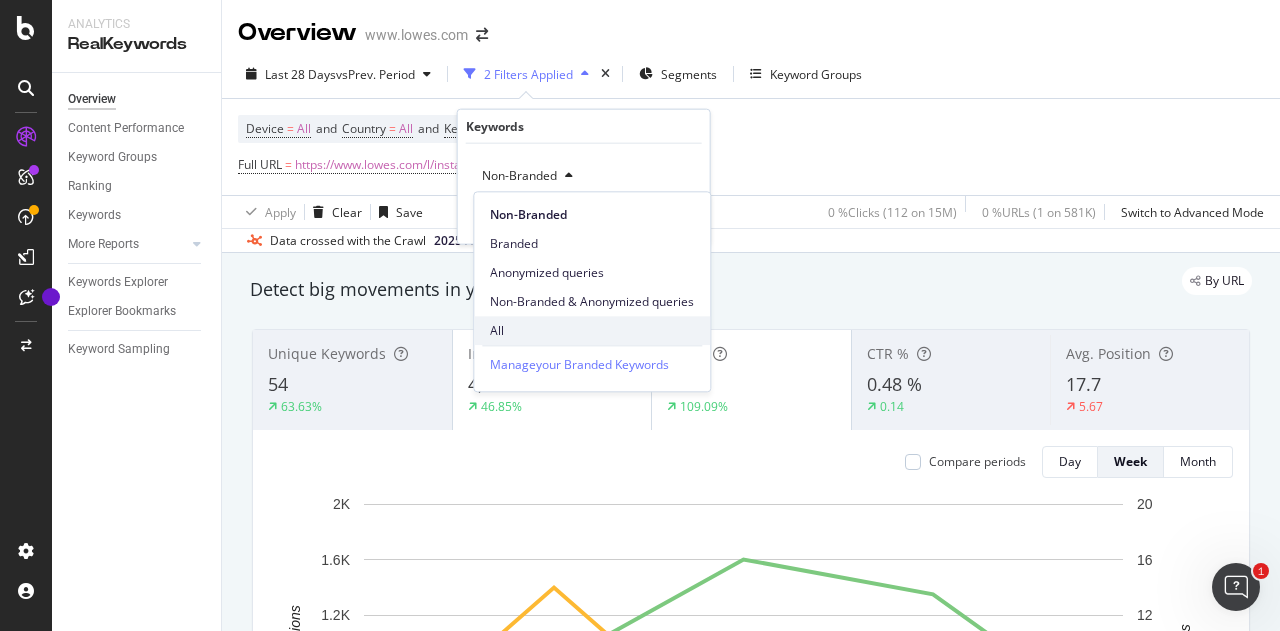 click on "All" at bounding box center [592, 331] 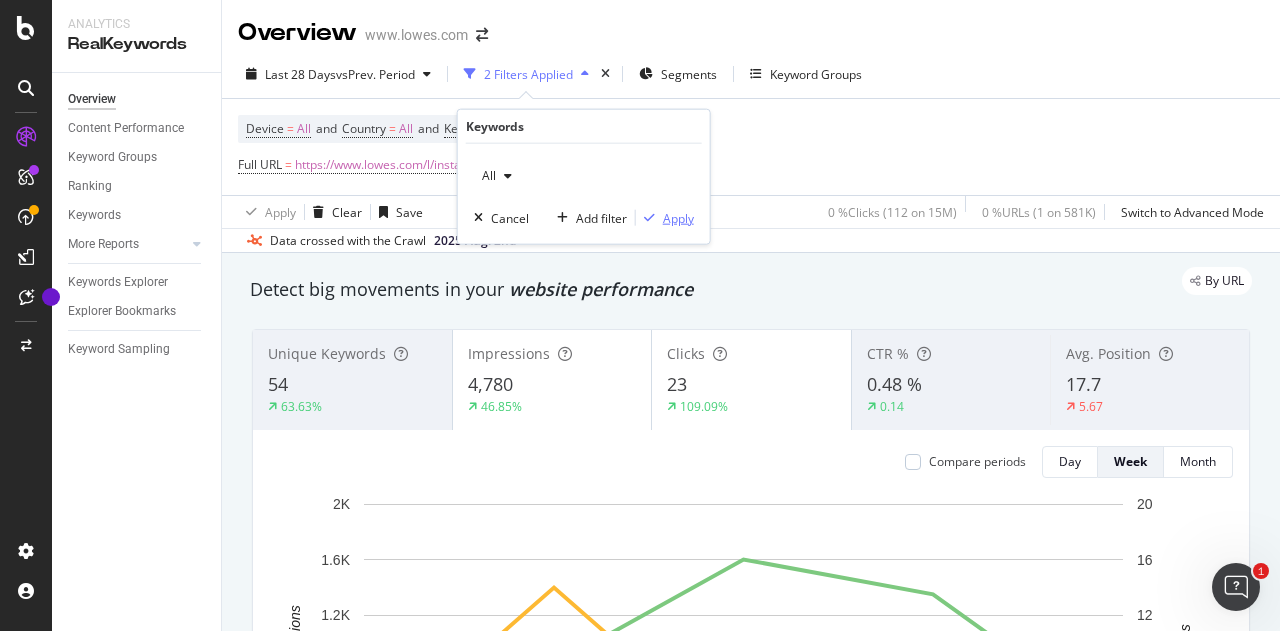 click on "Apply" at bounding box center [678, 217] 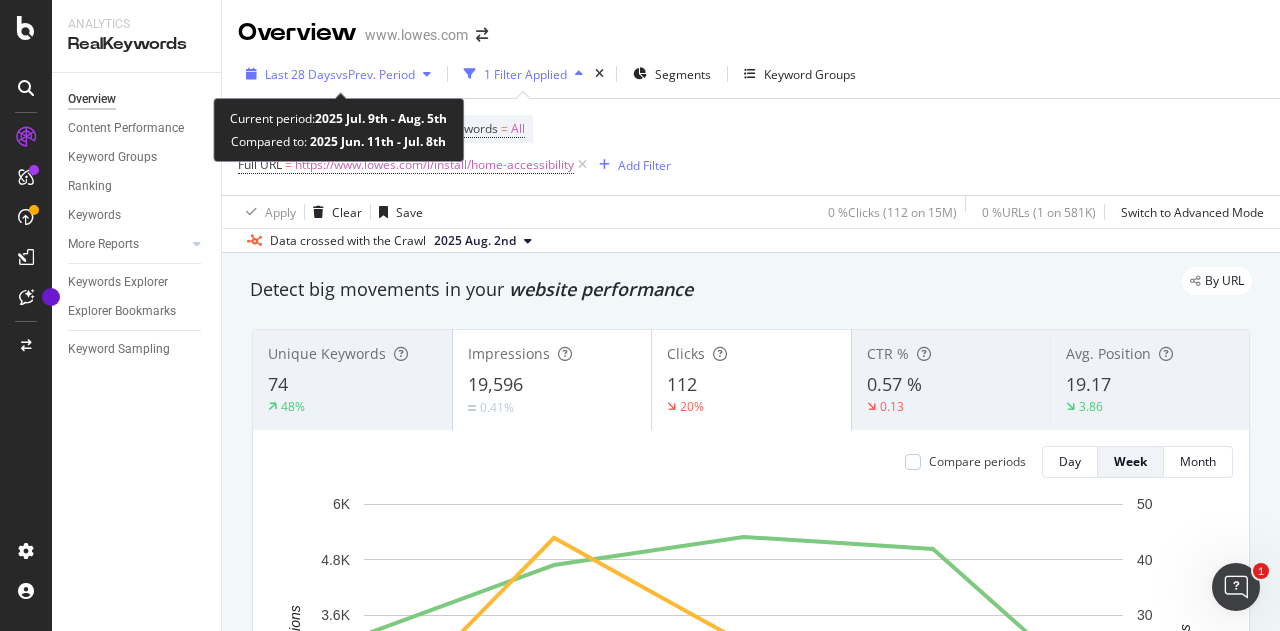 click on "vs  Prev. Period" at bounding box center (375, 74) 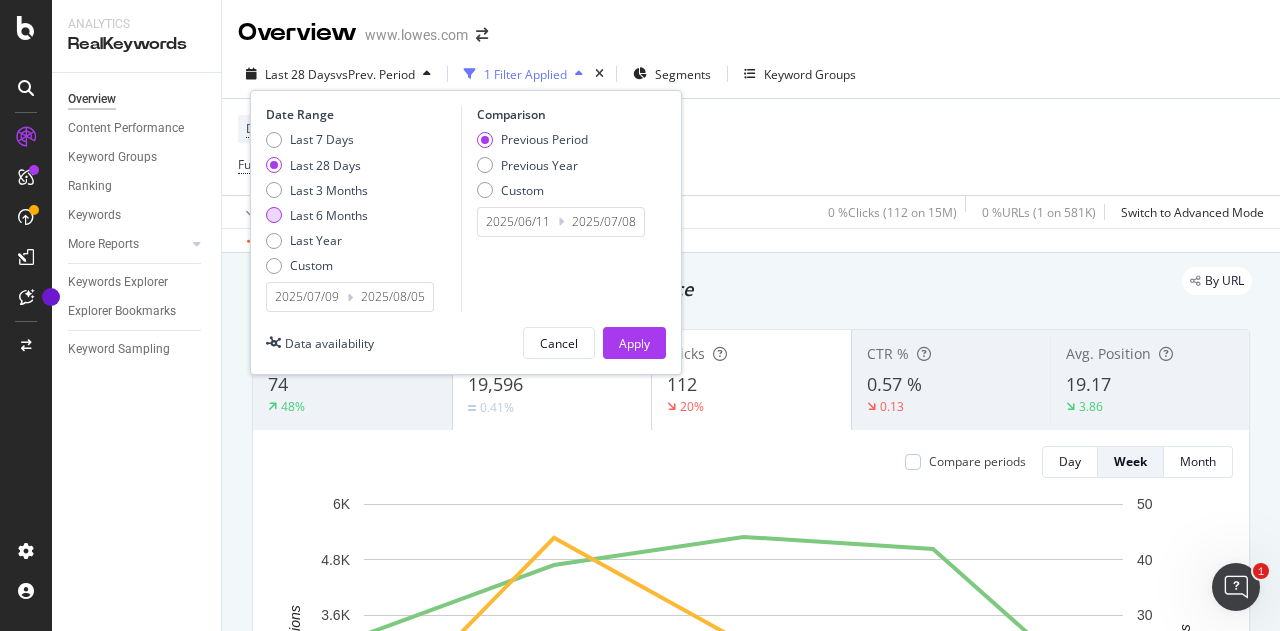 click on "Last 6 Months" at bounding box center [329, 215] 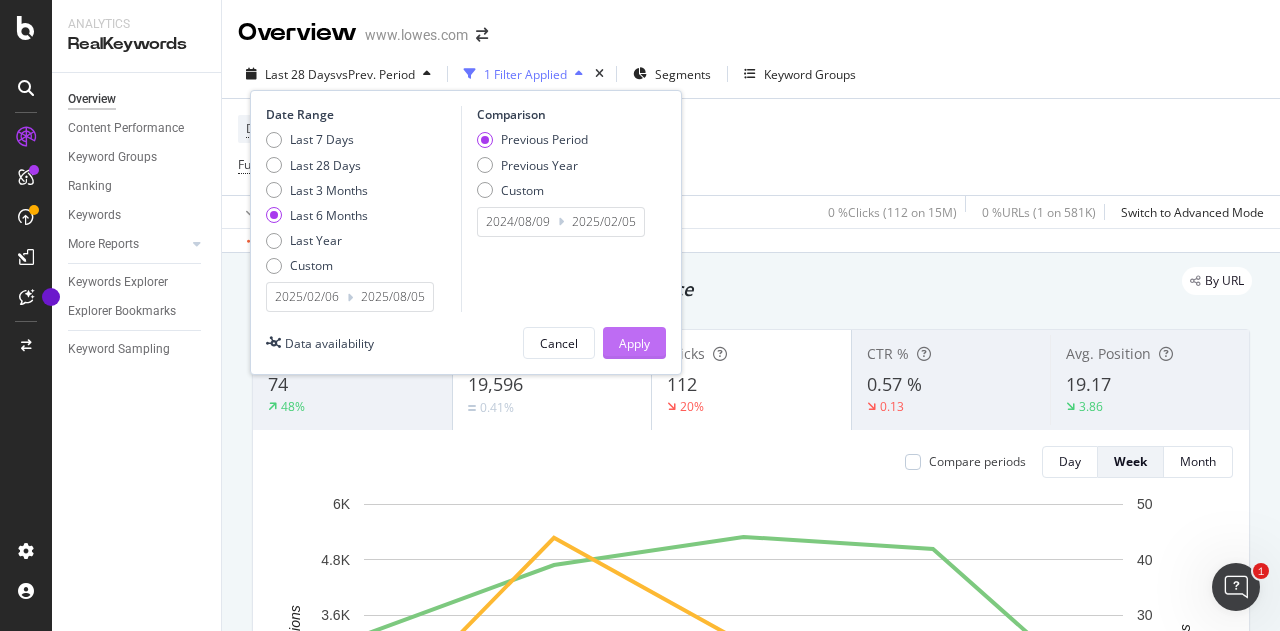 click on "Apply" at bounding box center [634, 343] 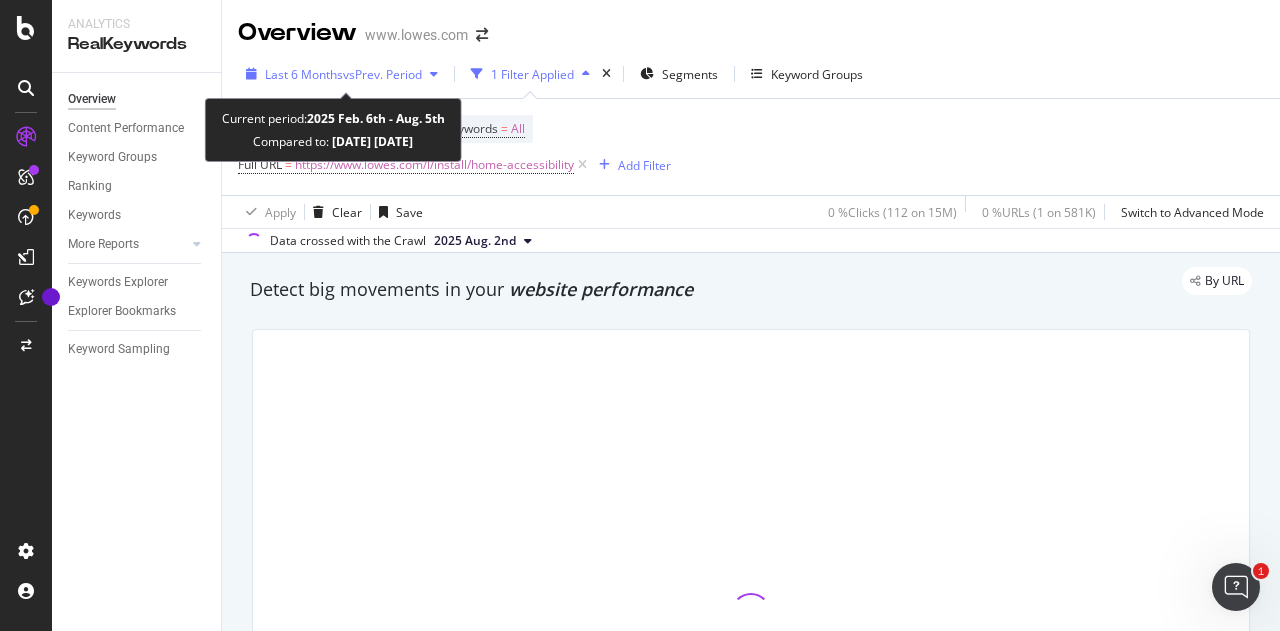 click on "Last 6 Months" at bounding box center [304, 74] 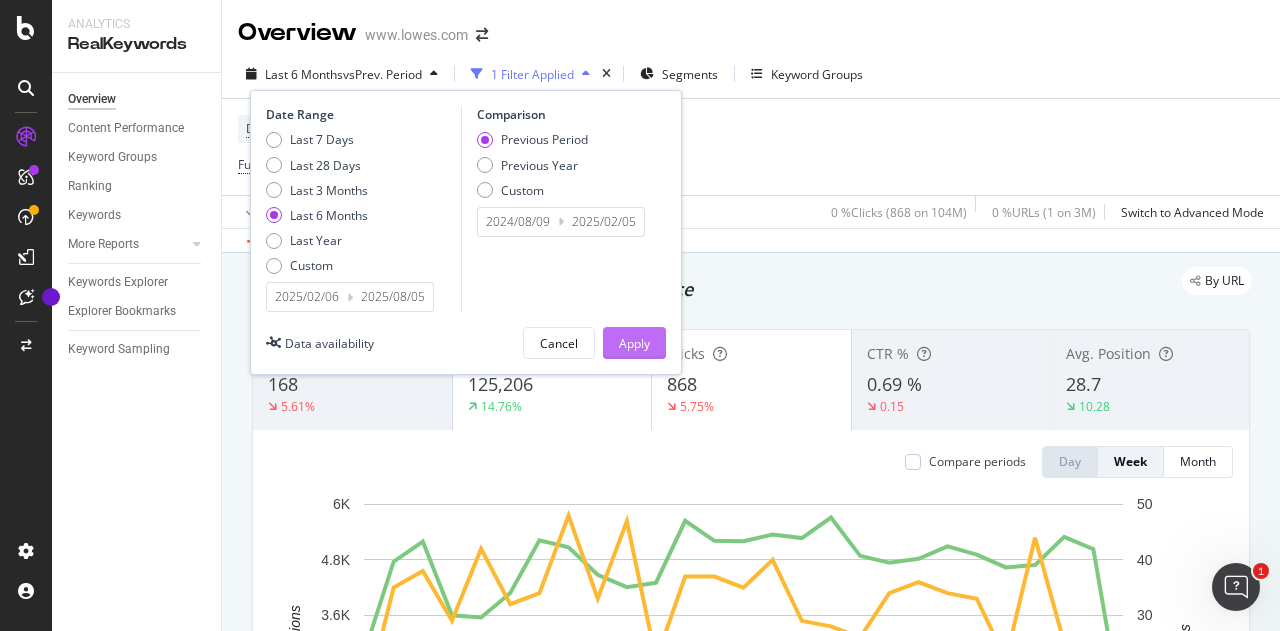 click on "Apply" at bounding box center [634, 343] 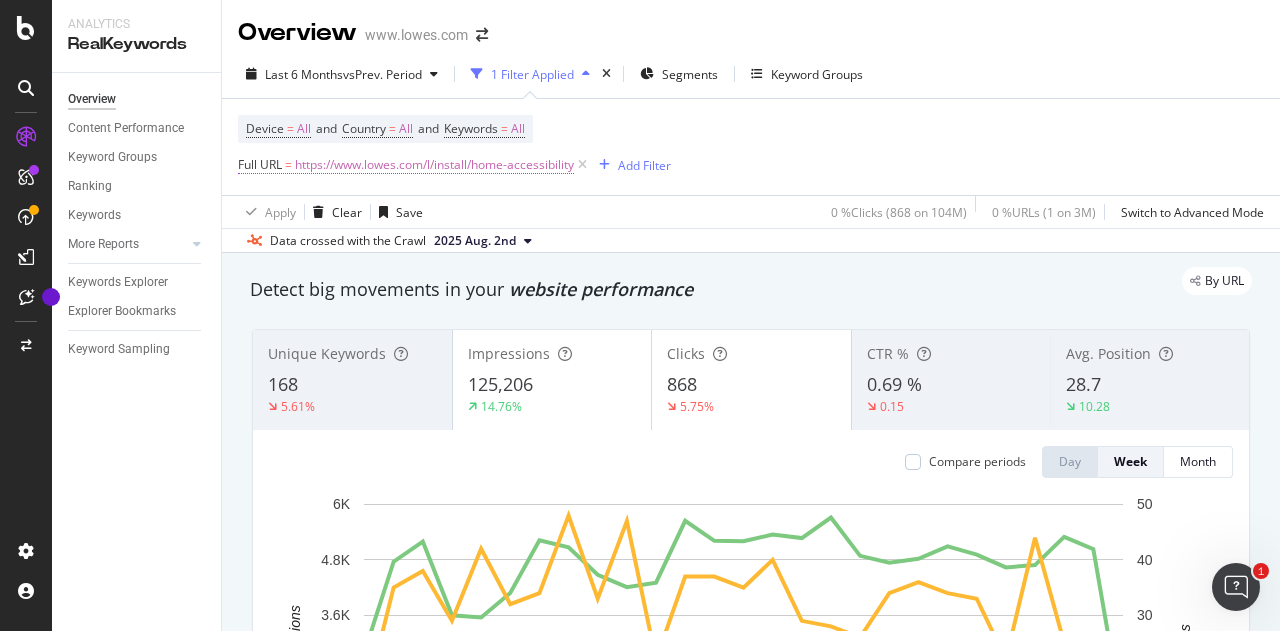 click on "https://www.lowes.com/l/install/home-accessibility" at bounding box center [434, 165] 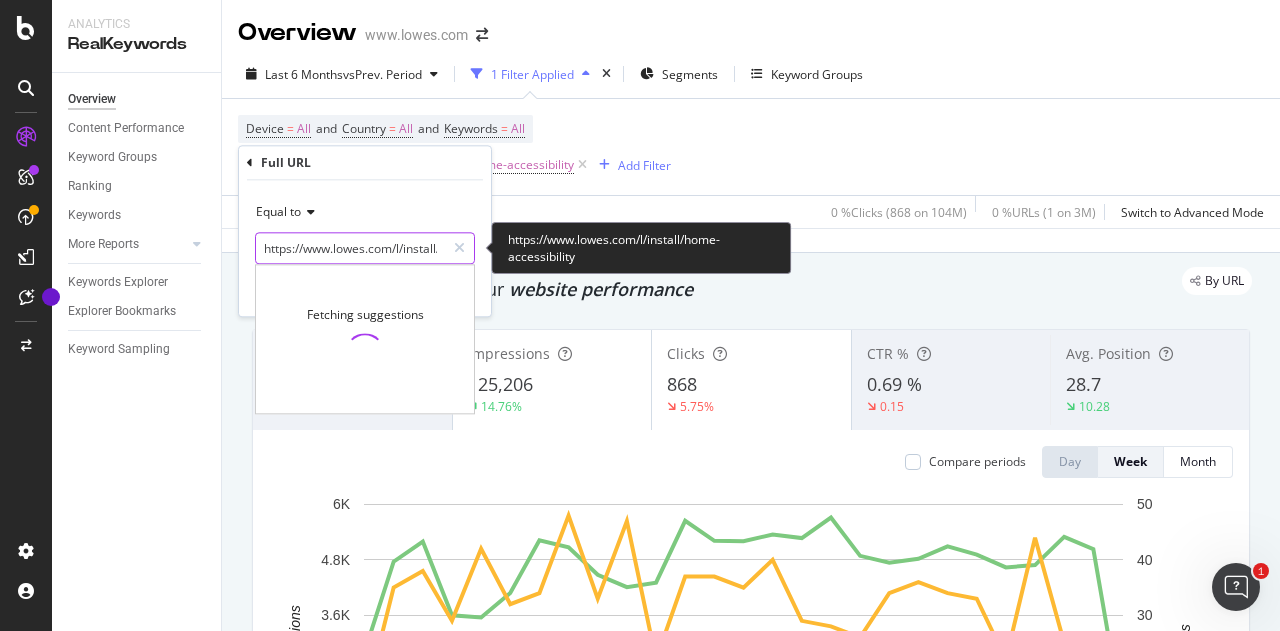 click on "https://www.lowes.com/l/install/home-accessibility" at bounding box center (350, 248) 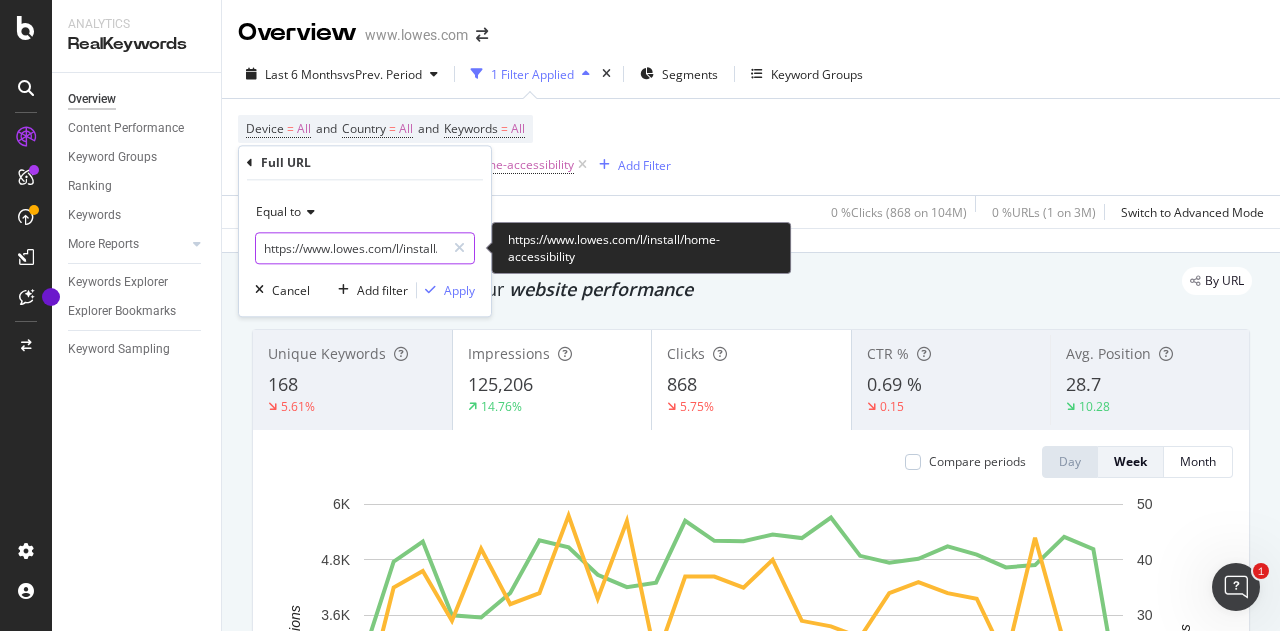 paste on "pl/bathroom-safety/grab-bars/installation-available/4294737160-1512145587698?" 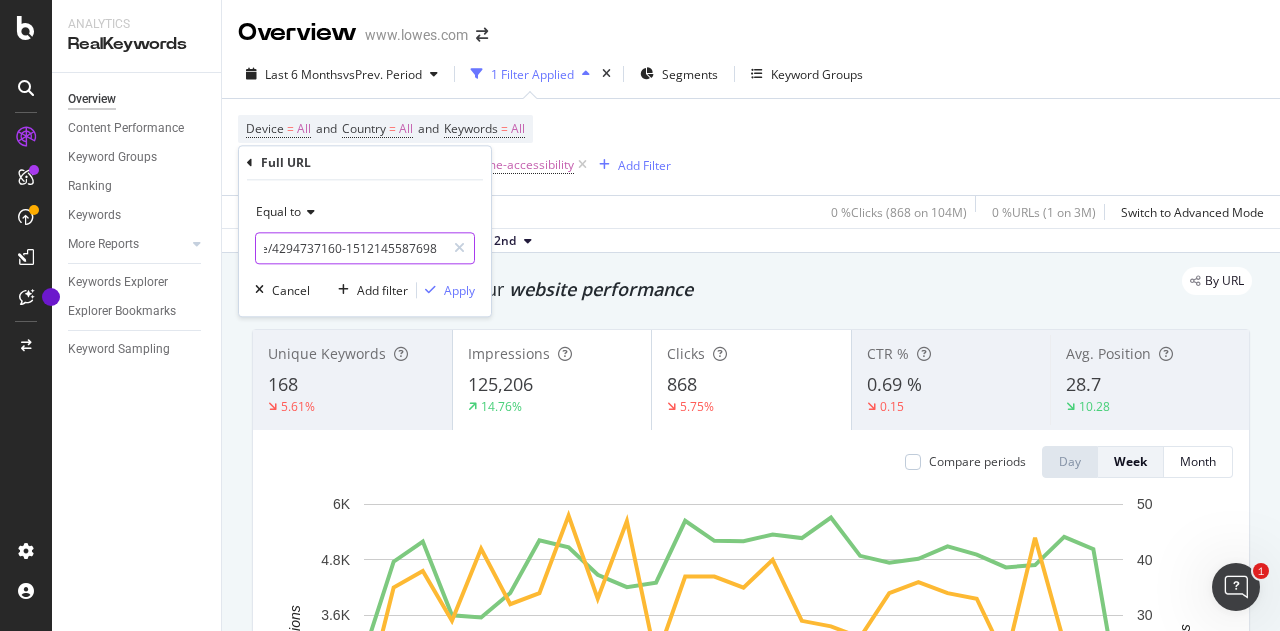 scroll, scrollTop: 0, scrollLeft: 412, axis: horizontal 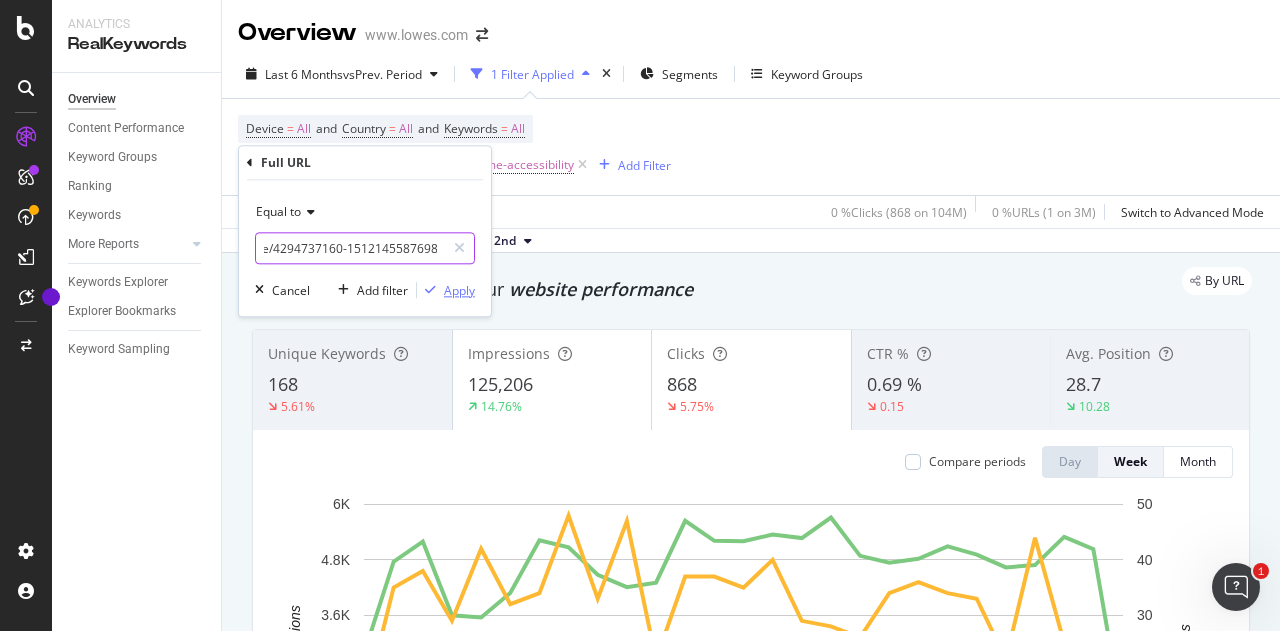 type on "https://www.lowes.com/pl/bathroom-safety/grab-bars/installation-available/4294737160-1512145587698" 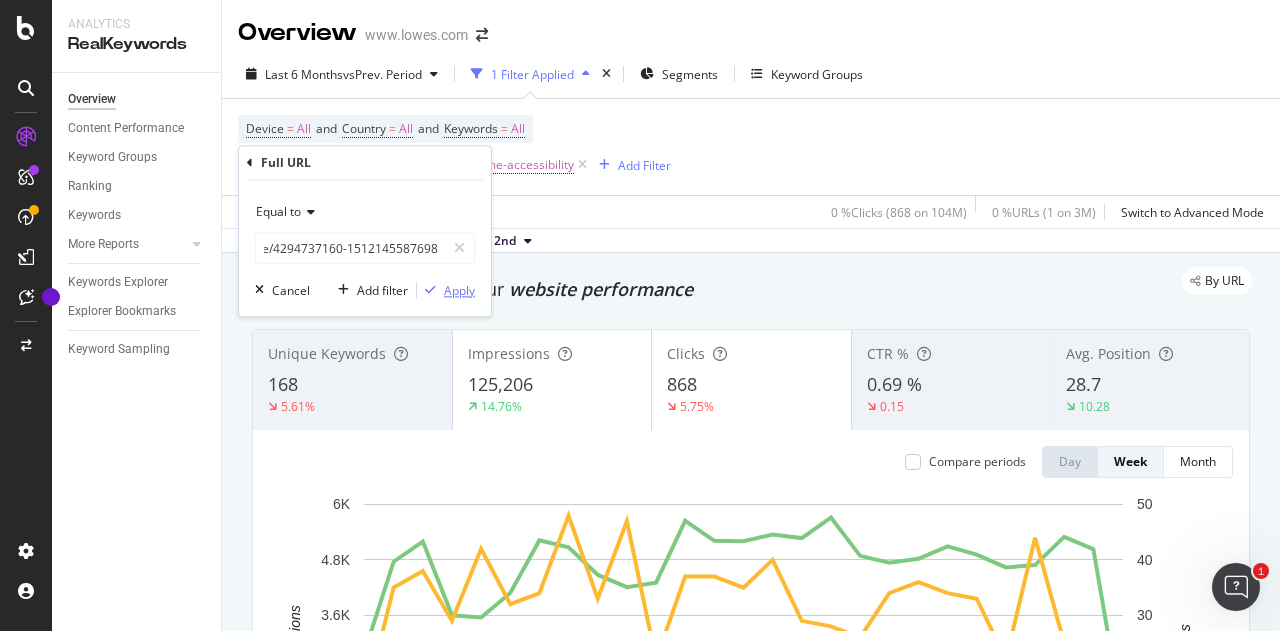 scroll, scrollTop: 0, scrollLeft: 0, axis: both 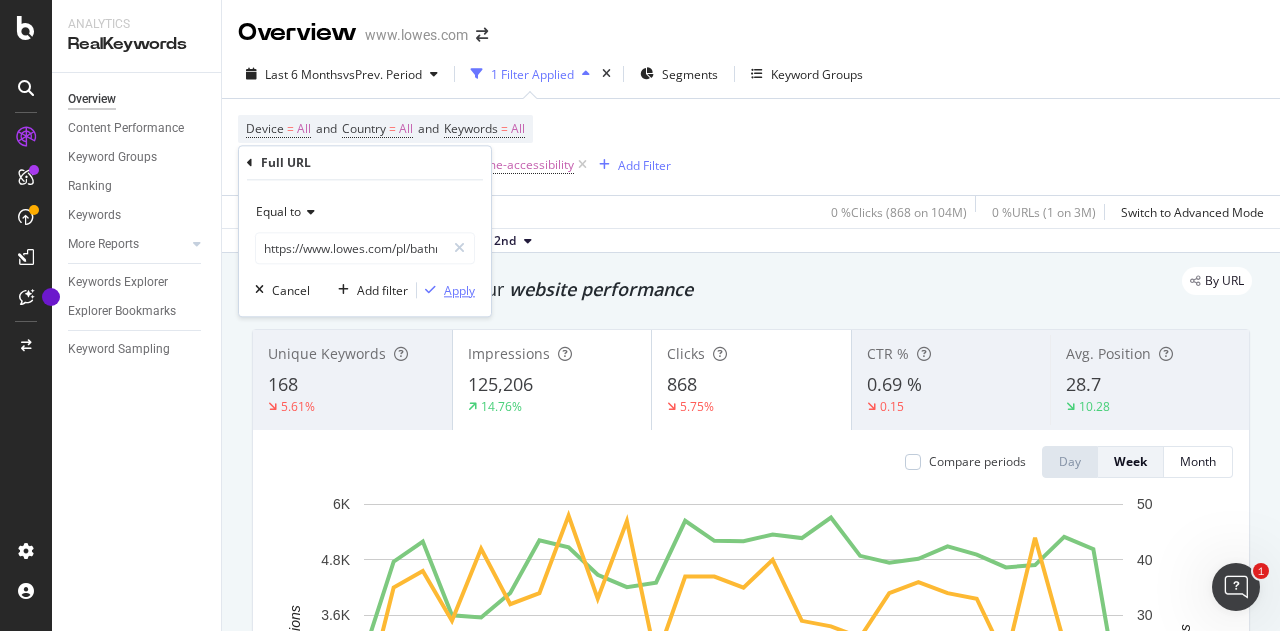 click on "Apply" at bounding box center [459, 290] 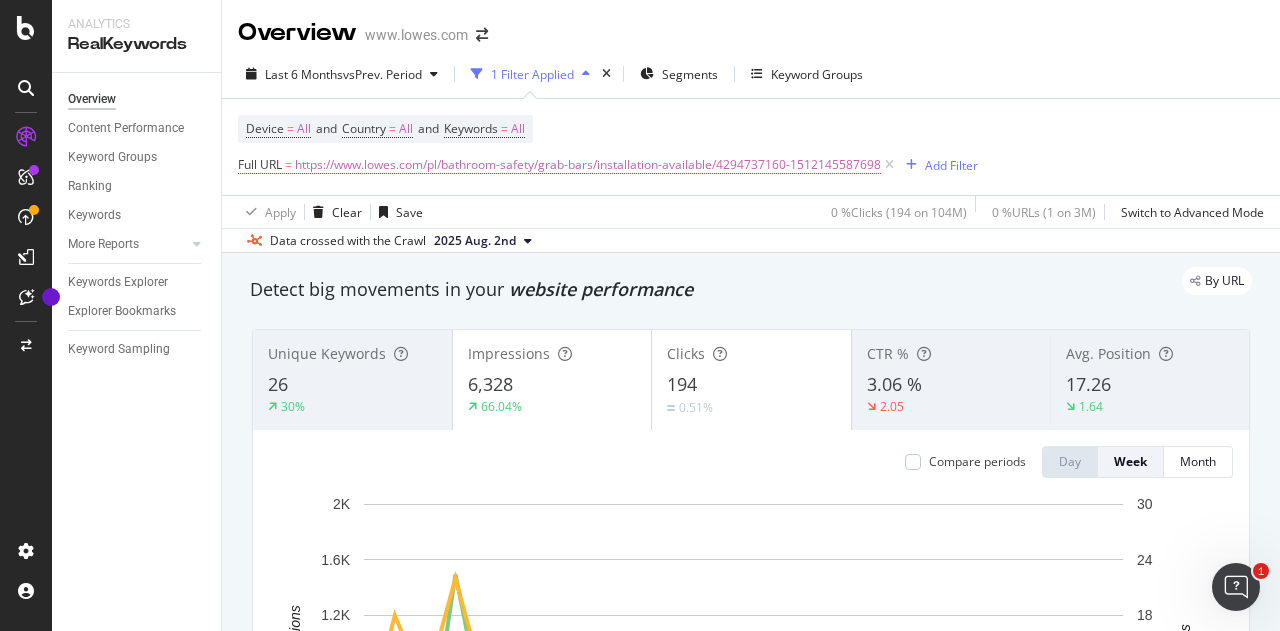 click on "https://www.lowes.com/pl/bathroom-safety/grab-bars/installation-available/4294737160-1512145587698" at bounding box center (588, 165) 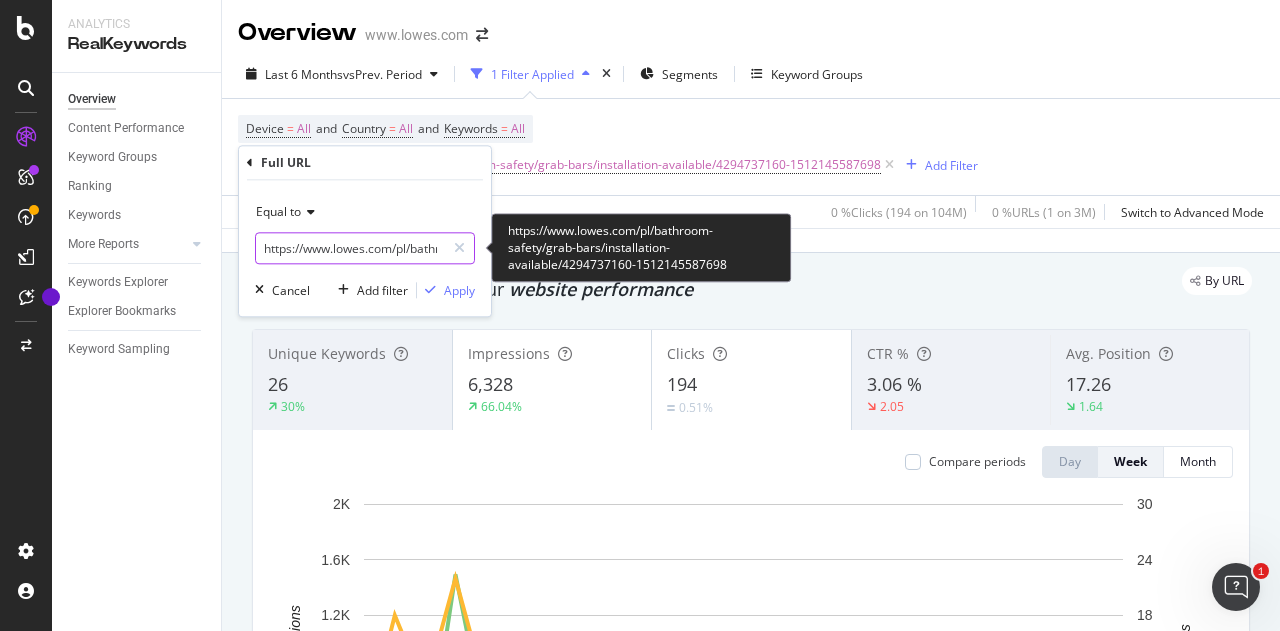 click on "https://www.lowes.com/pl/bathroom-safety/grab-bars/installation-available/4294737160-1512145587698" at bounding box center [350, 248] 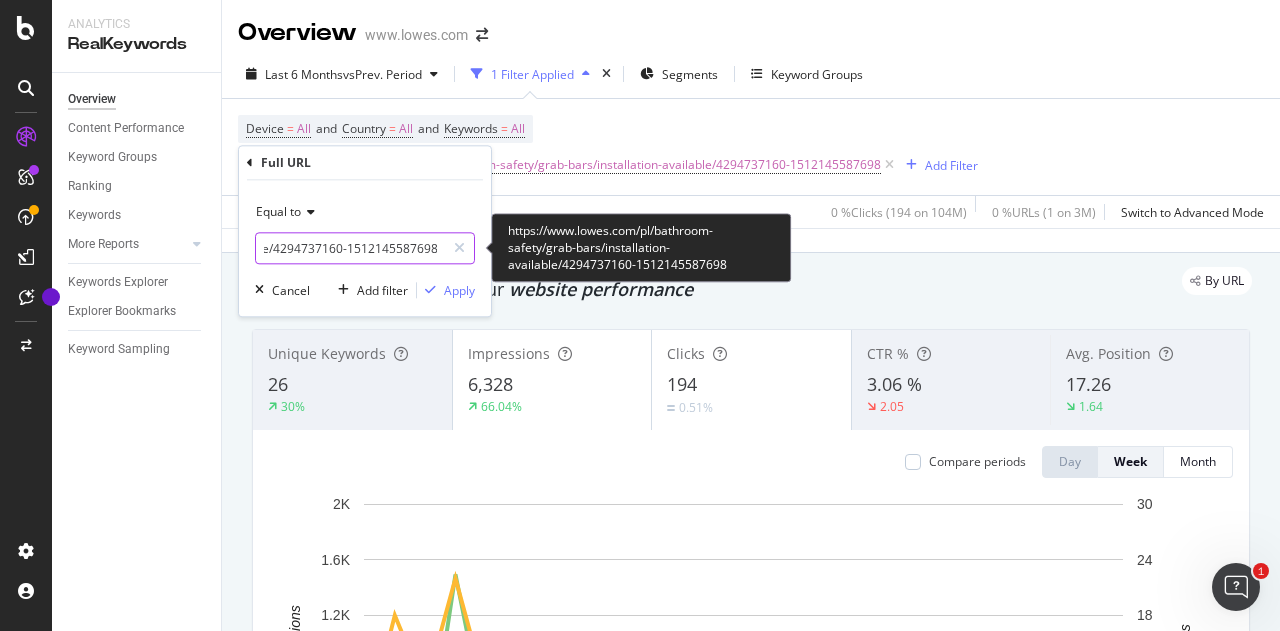 scroll, scrollTop: 0, scrollLeft: 418, axis: horizontal 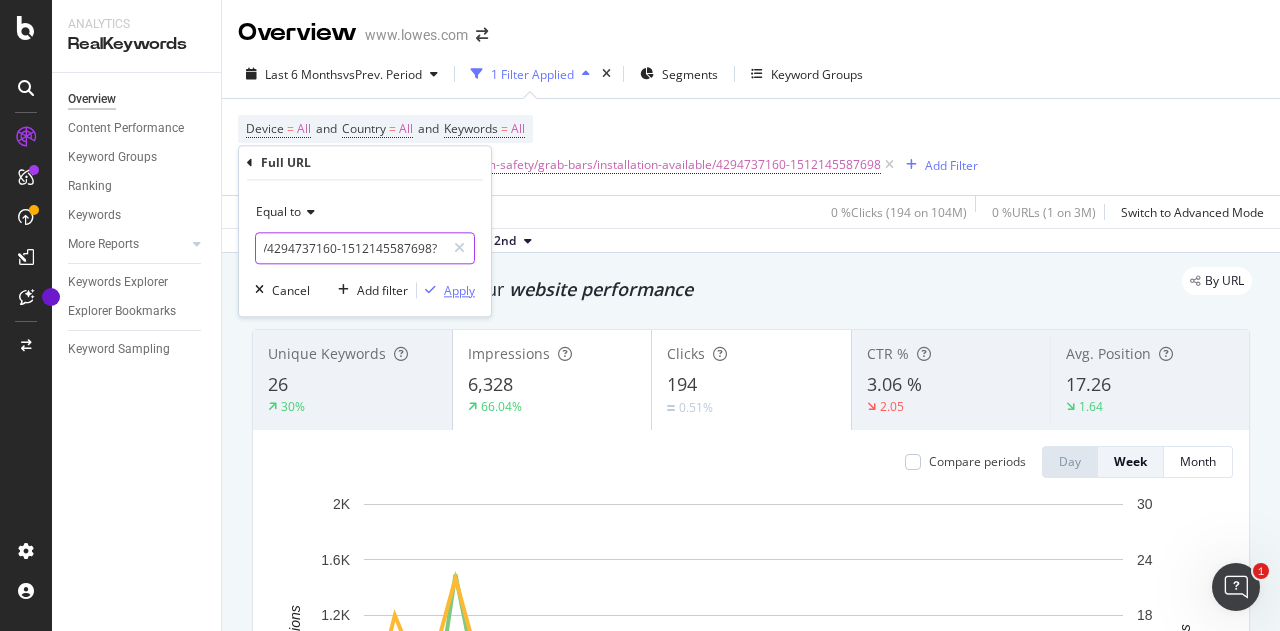 type on "https://www.lowes.com/pl/bathroom-safety/grab-bars/installation-available/4294737160-1512145587698?" 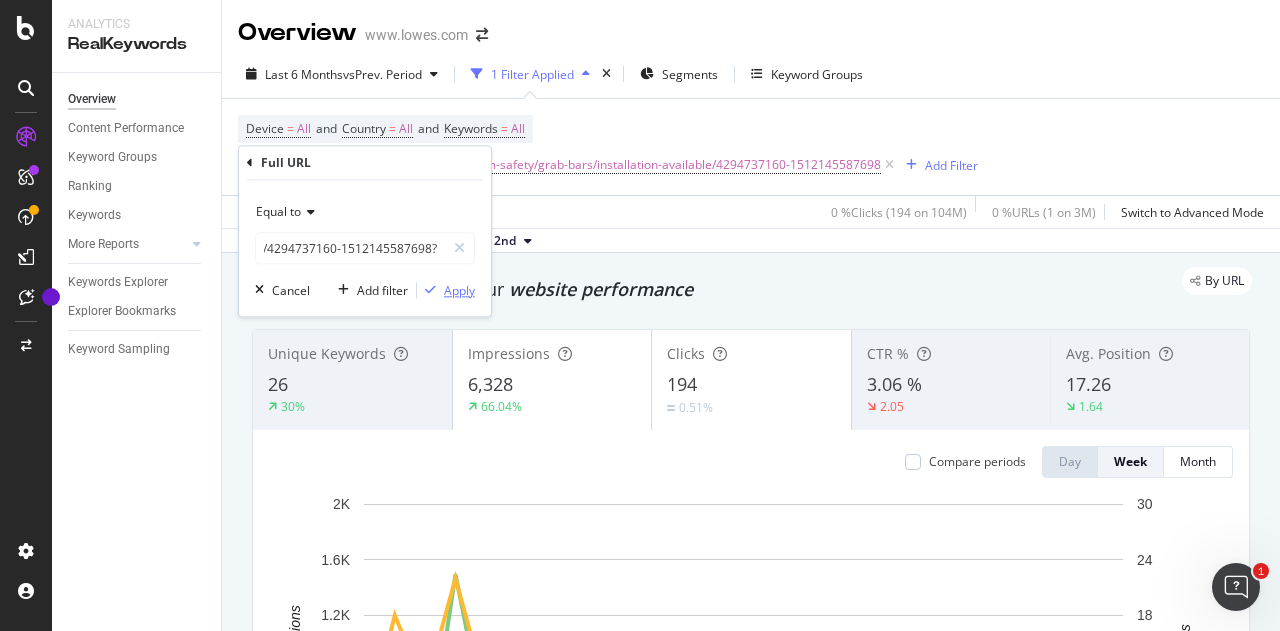 scroll, scrollTop: 0, scrollLeft: 0, axis: both 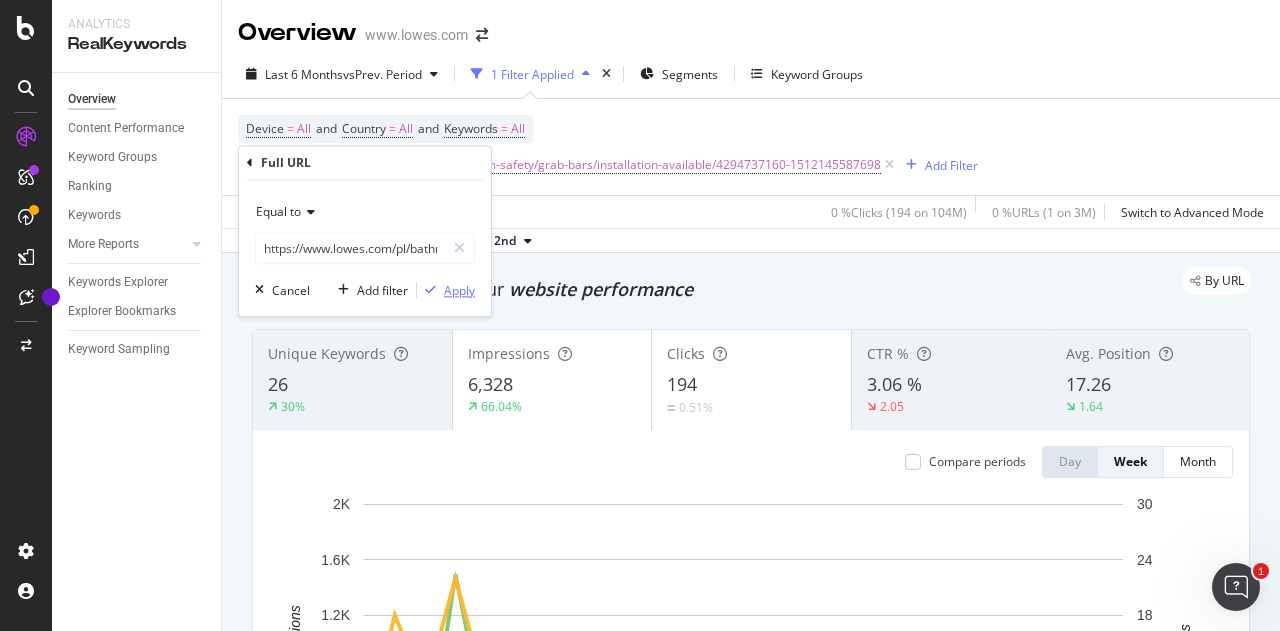 click on "Apply" at bounding box center (459, 290) 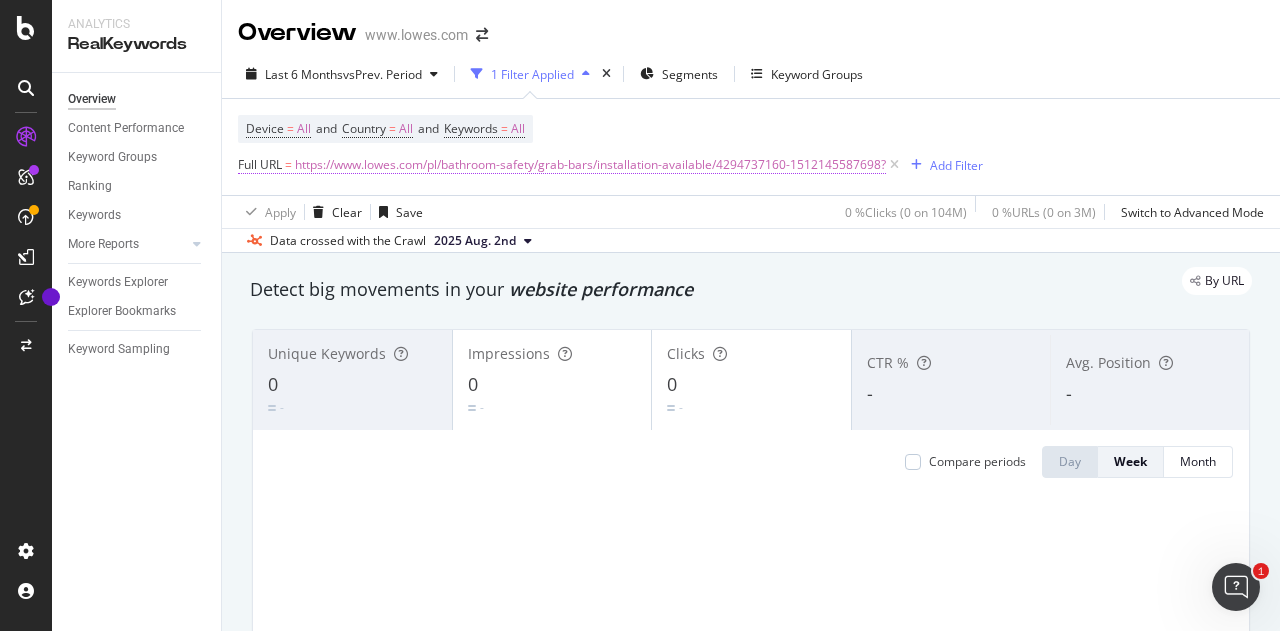 click on "https://www.lowes.com/pl/bathroom-safety/grab-bars/installation-available/4294737160-1512145587698?" at bounding box center [590, 165] 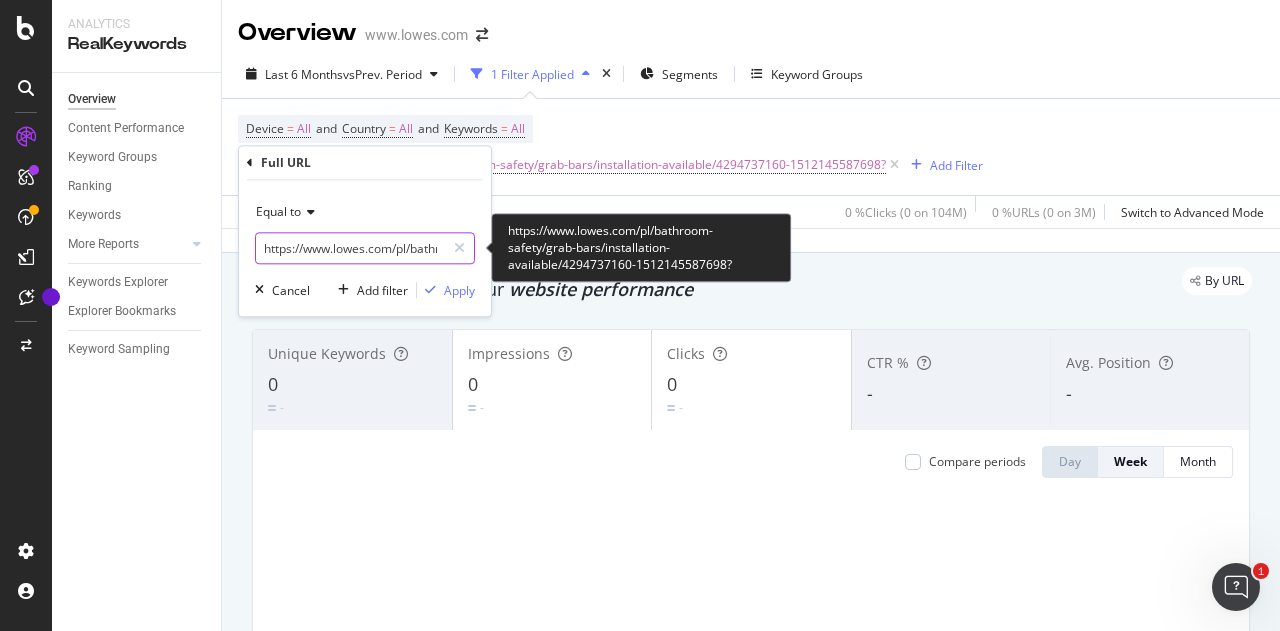 click on "https://www.lowes.com/pl/bathroom-safety/grab-bars/installation-available/4294737160-1512145587698?" at bounding box center [350, 248] 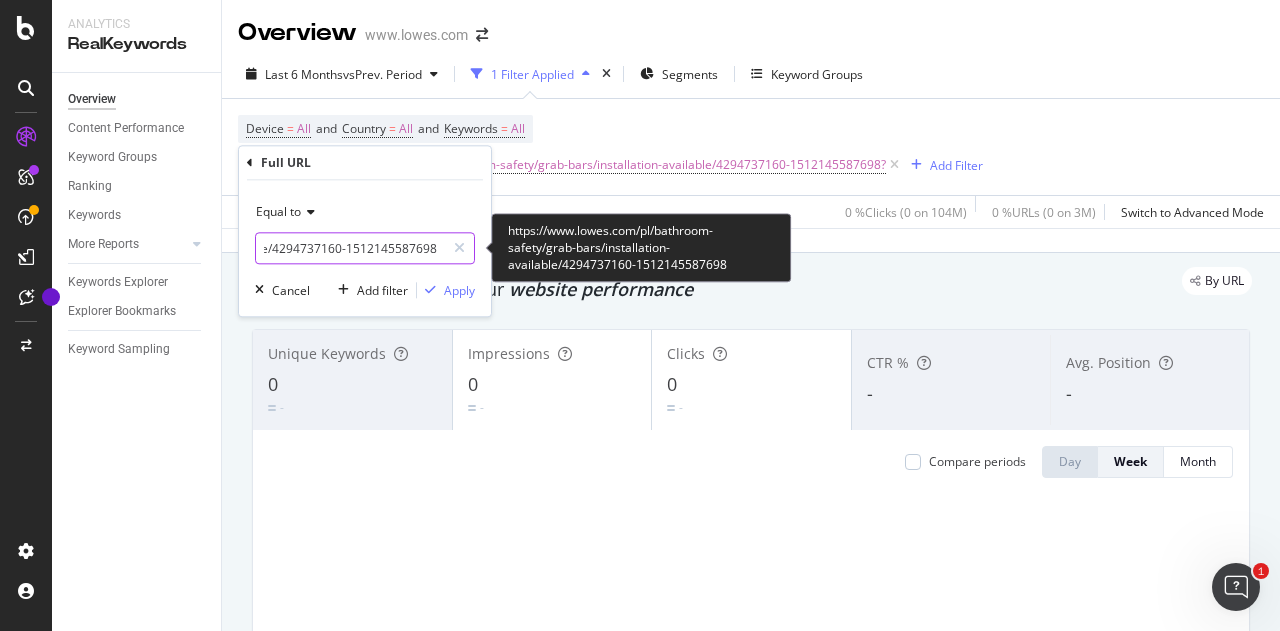 scroll, scrollTop: 0, scrollLeft: 412, axis: horizontal 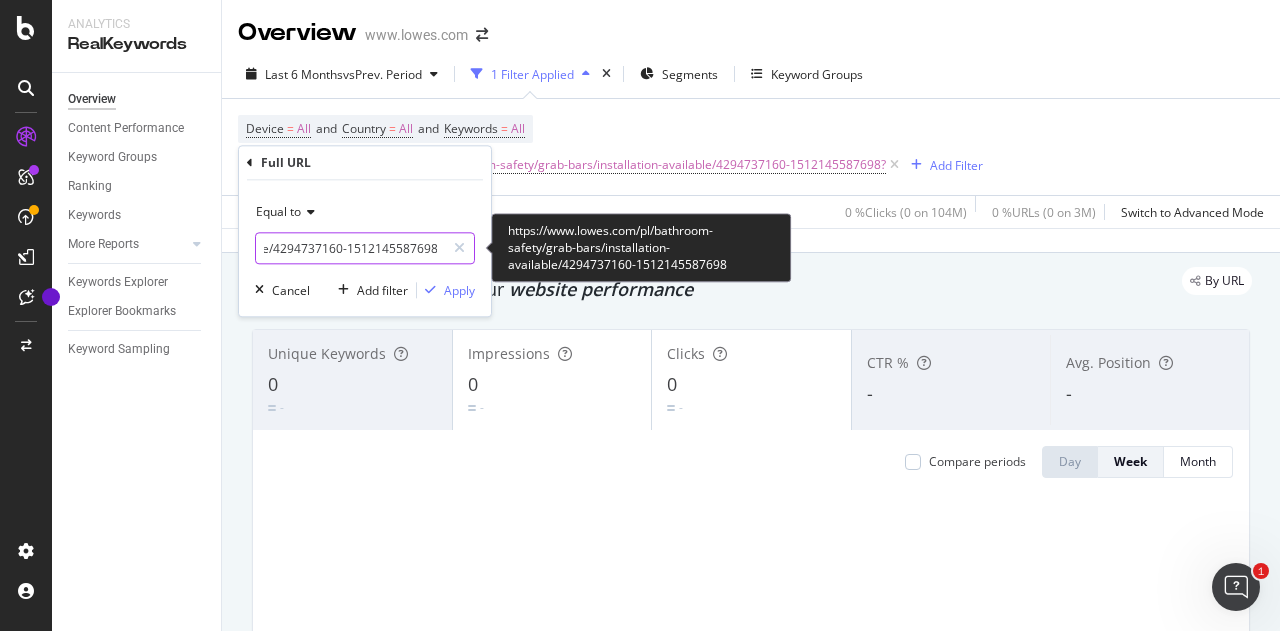 type on "https://www.lowes.com/pl/bathroom-safety/grab-bars/installation-available/4294737160-1512145587698" 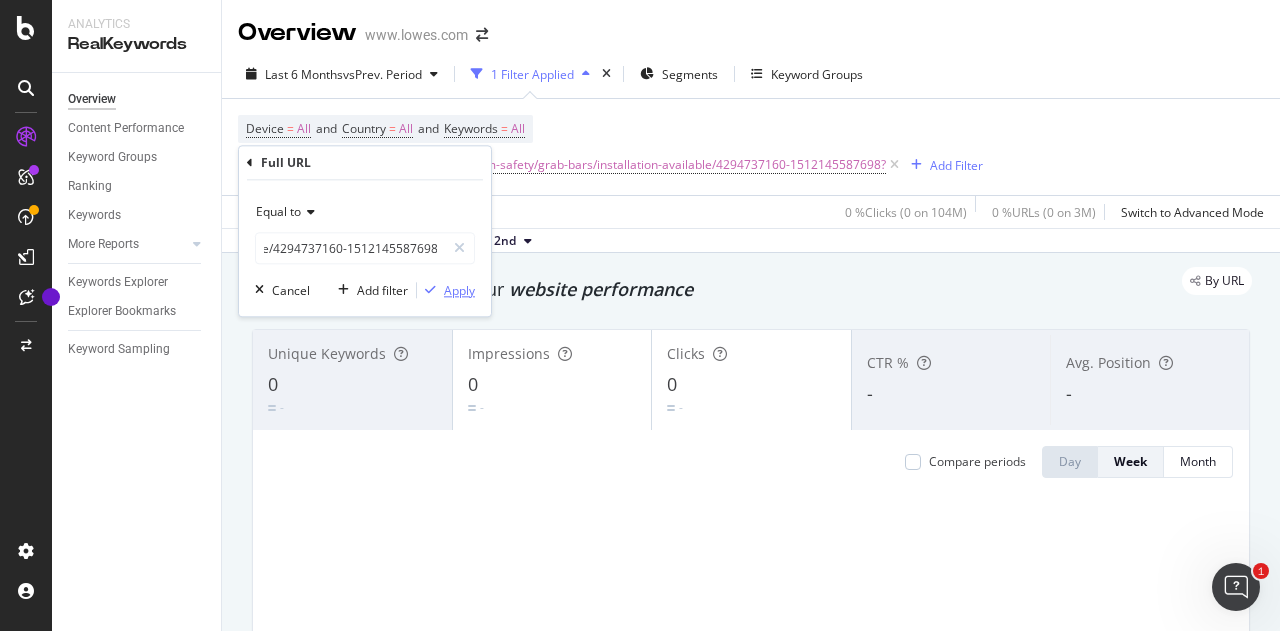 scroll, scrollTop: 0, scrollLeft: 0, axis: both 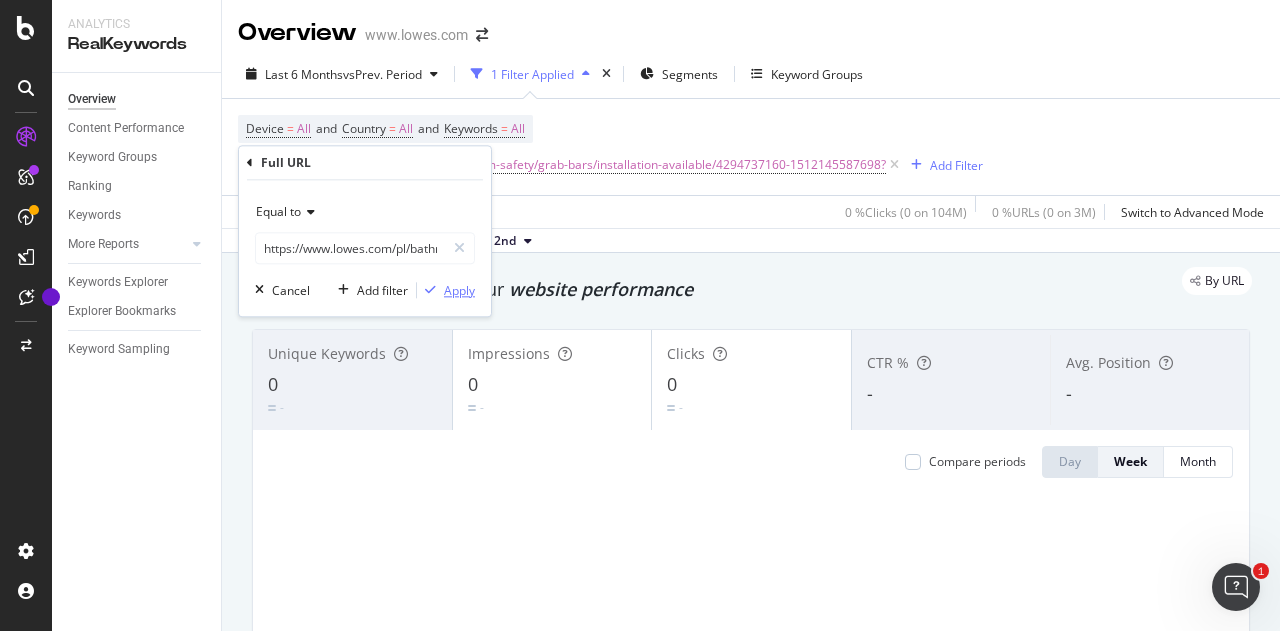 click on "Apply" at bounding box center (459, 290) 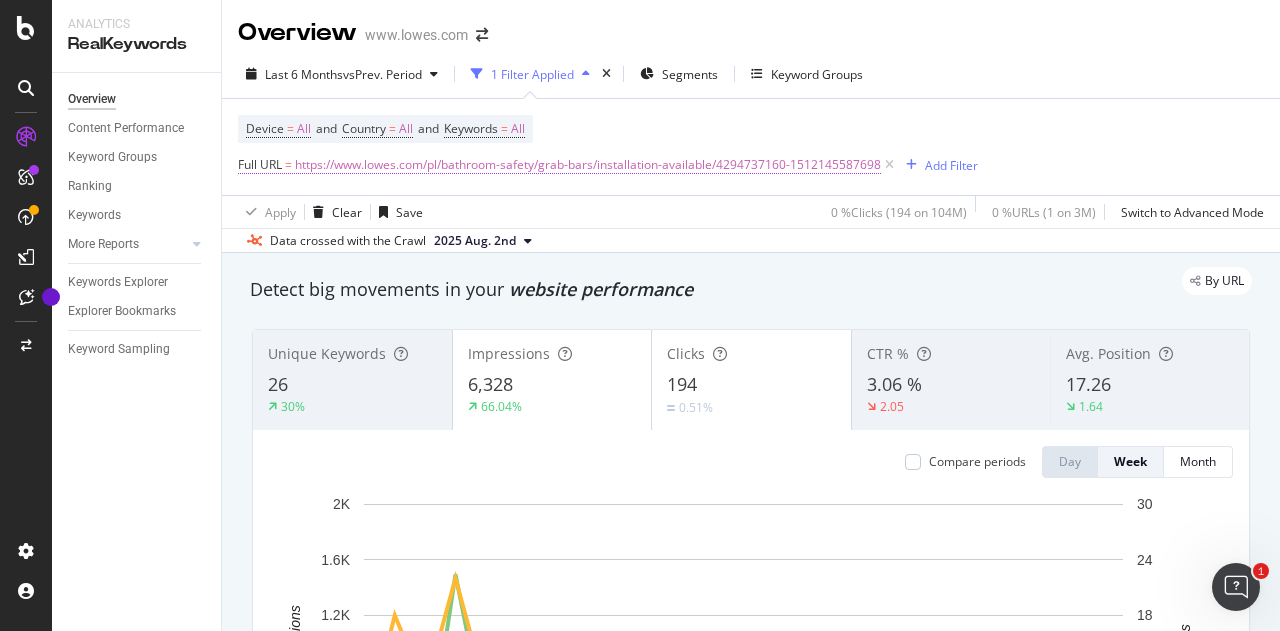 click on "https://www.lowes.com/pl/bathroom-safety/grab-bars/installation-available/4294737160-1512145587698" at bounding box center [588, 165] 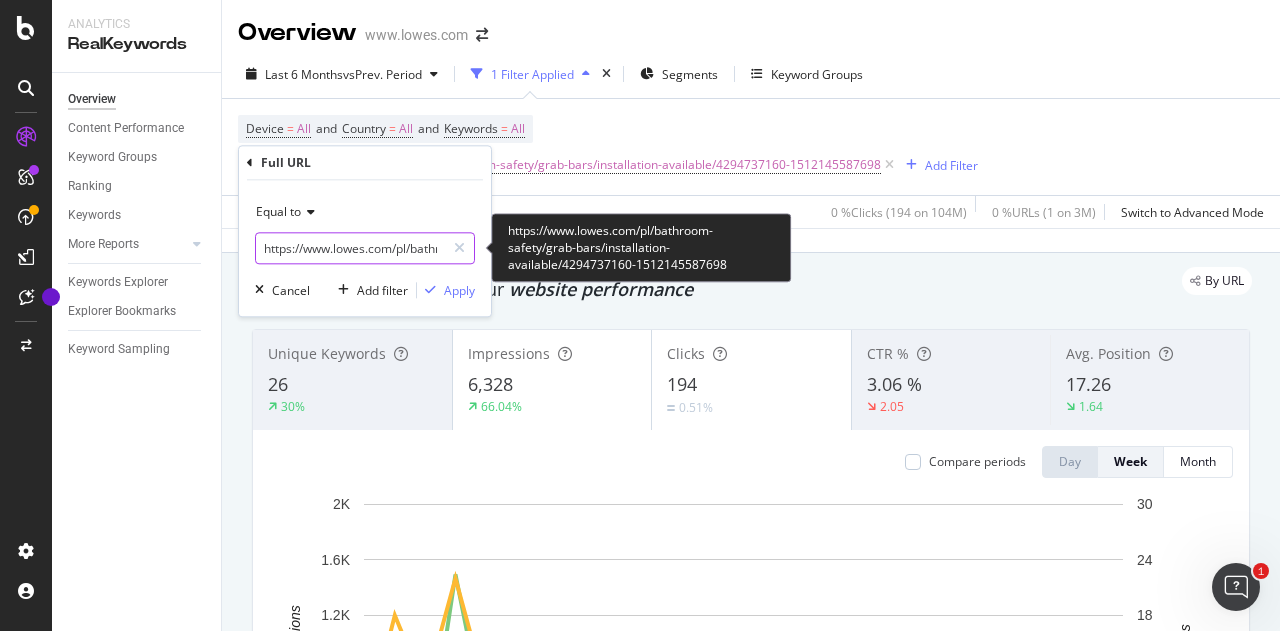 click on "https://www.lowes.com/pl/bathroom-safety/grab-bars/installation-available/4294737160-1512145587698" at bounding box center [350, 248] 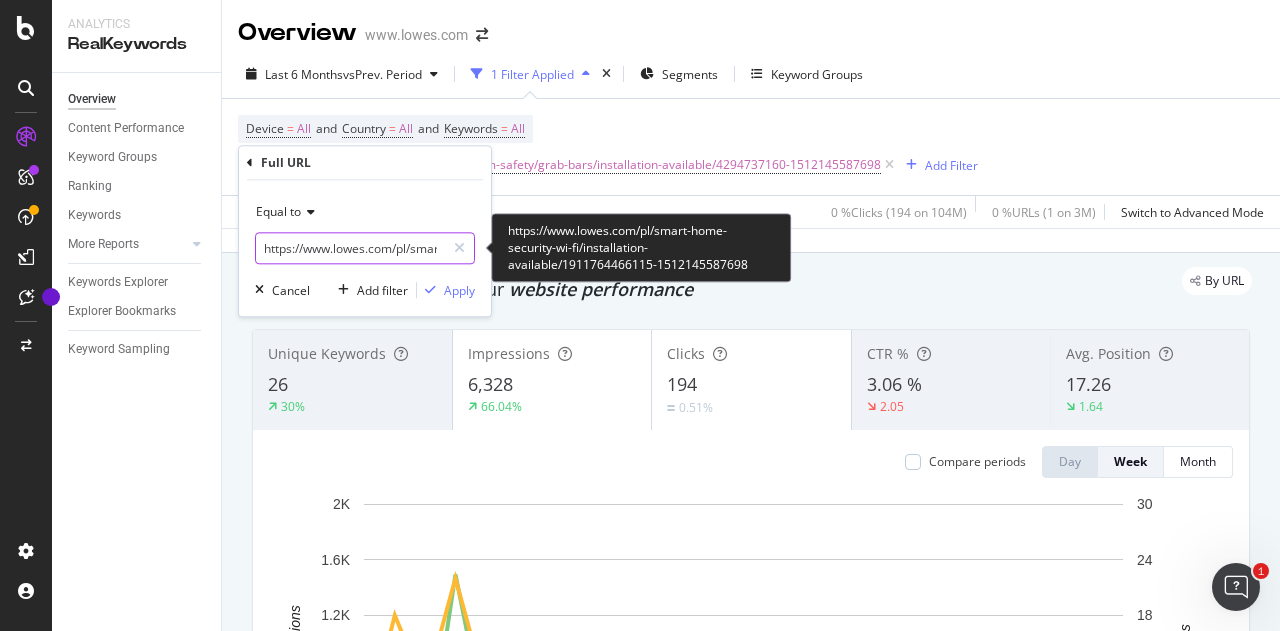 scroll, scrollTop: 0, scrollLeft: 425, axis: horizontal 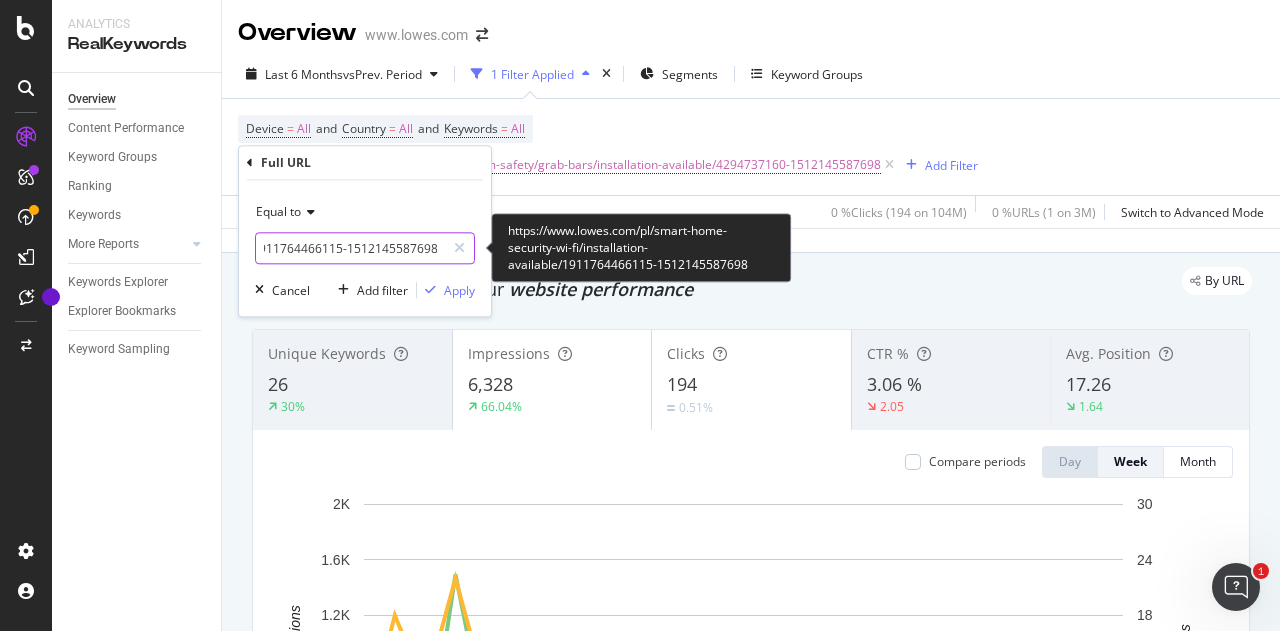 click on "https://www.lowes.com/pl/smart-home-security-wi-fi/installation-available/1911764466115-1512145587698" at bounding box center (350, 248) 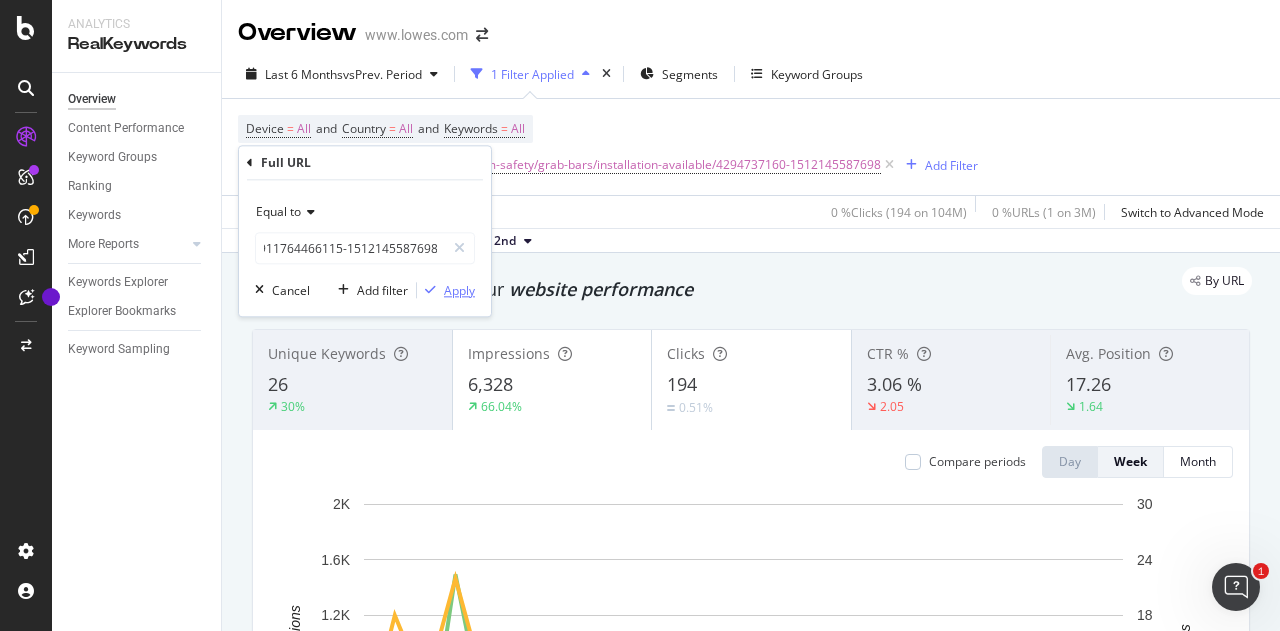 scroll, scrollTop: 0, scrollLeft: 0, axis: both 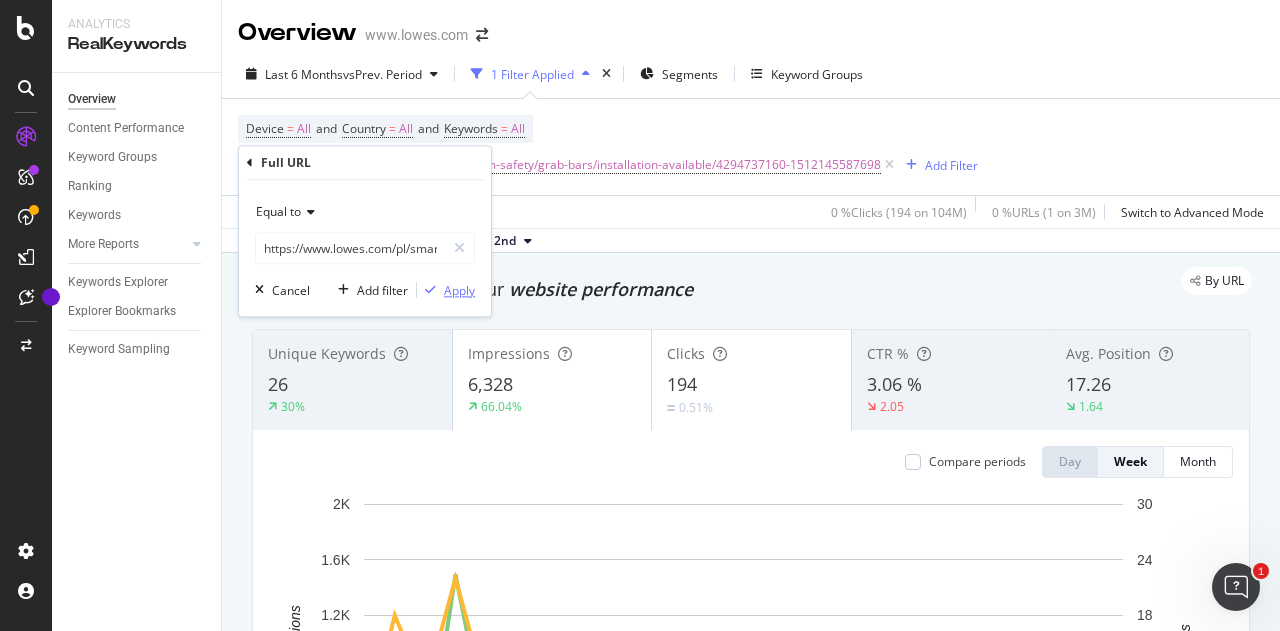 click on "Apply" at bounding box center (459, 290) 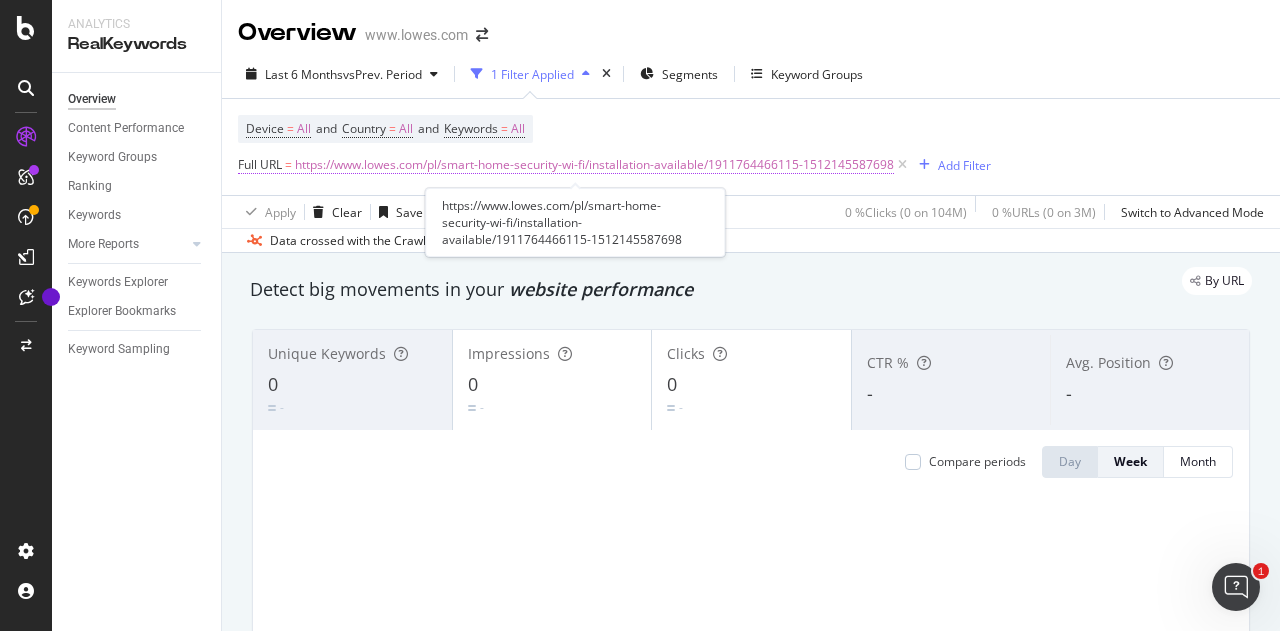 click on "https://www.lowes.com/pl/smart-home-security-wi-fi/installation-available/1911764466115-1512145587698" at bounding box center [594, 165] 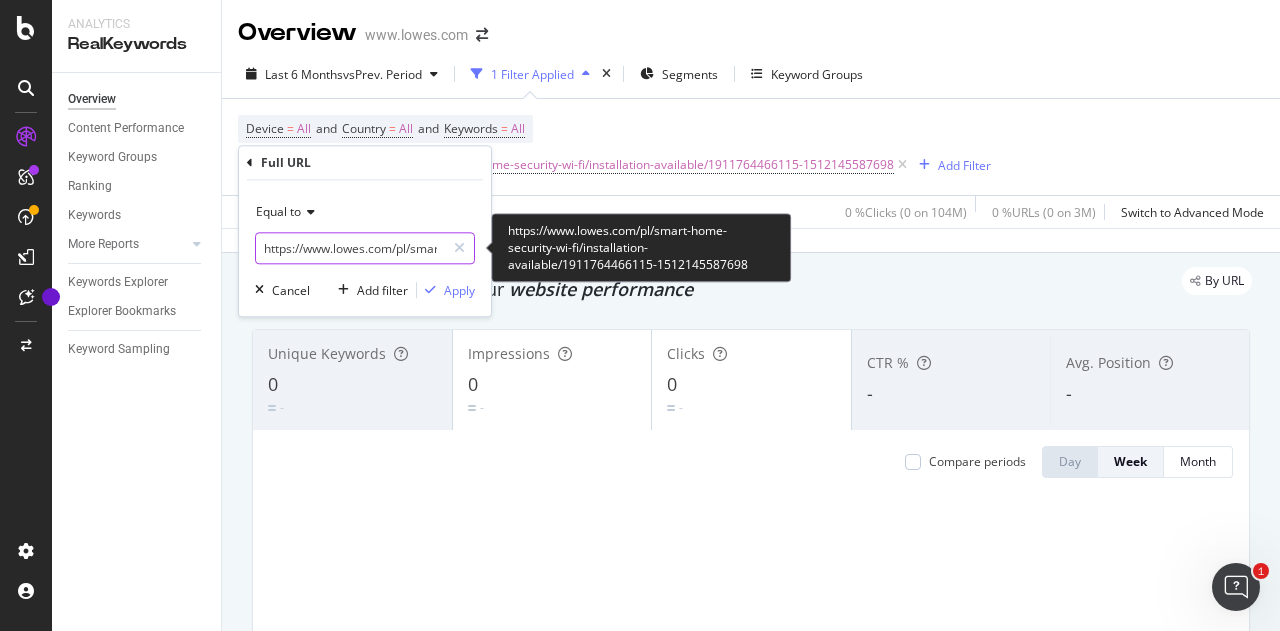 click on "https://www.lowes.com/pl/smart-home-security-wi-fi/installation-available/1911764466115-1512145587698" at bounding box center (350, 248) 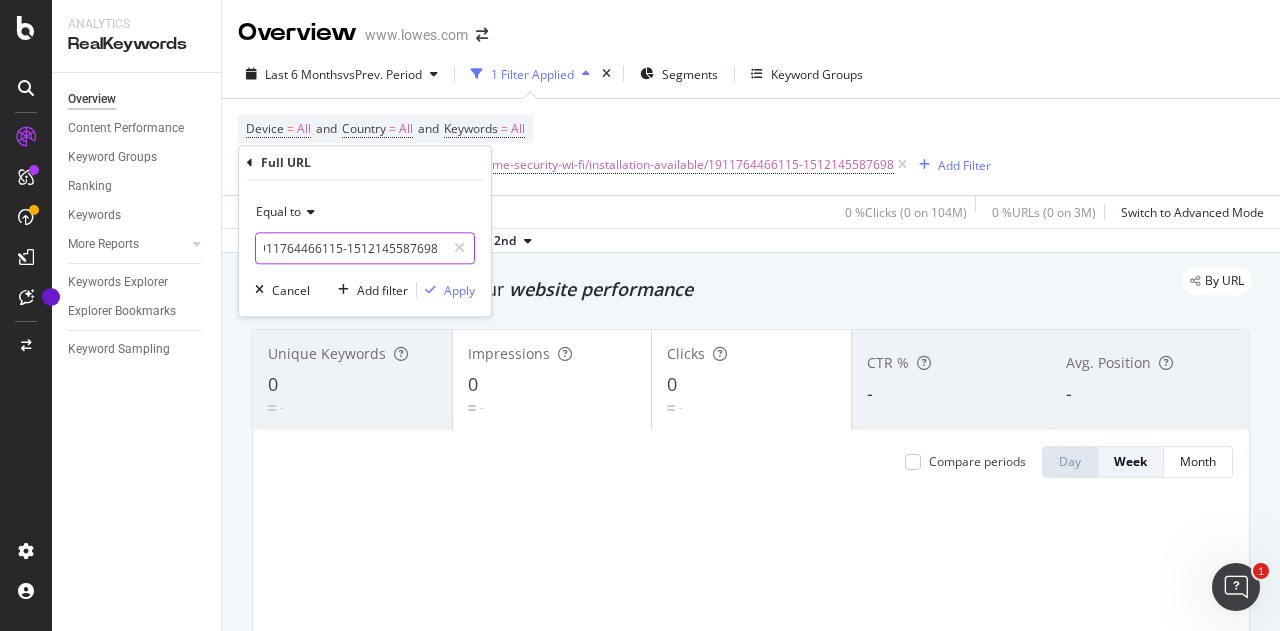scroll, scrollTop: 0, scrollLeft: 0, axis: both 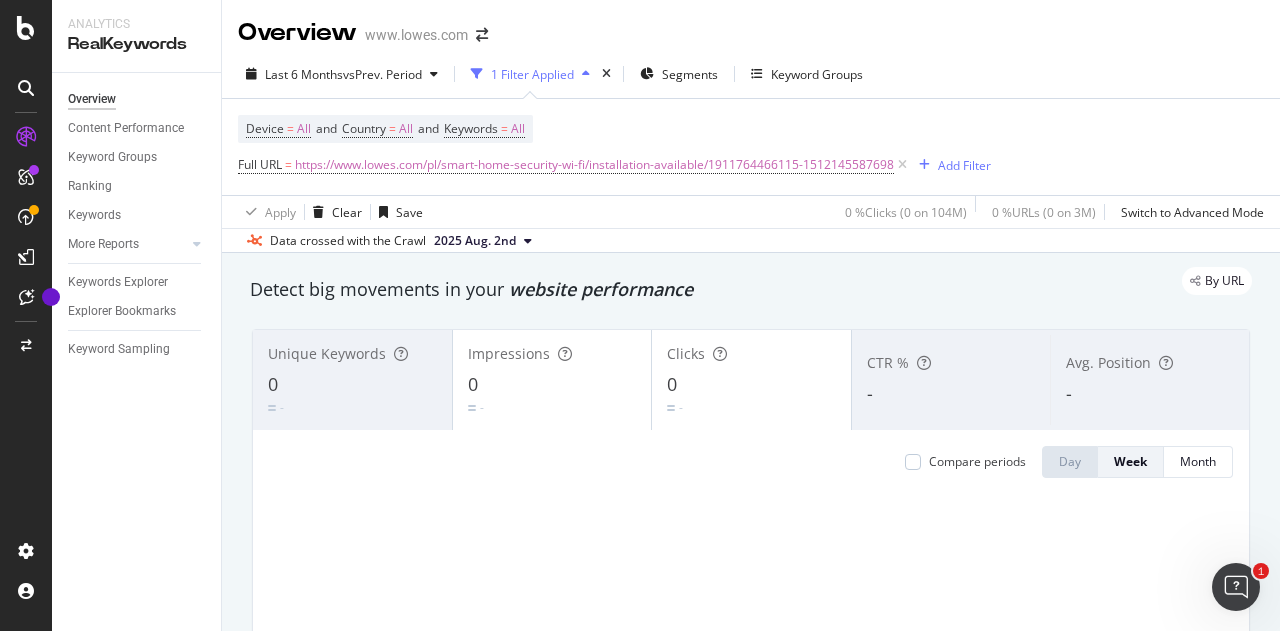 click on "Device   =     All  and  Country   =     All  and  Keywords   =     All Full URL   =     https://www.lowes.com/pl/smart-home-security-wi-fi/installation-available/1911764466115-1512145587698 Add Filter" at bounding box center [751, 147] 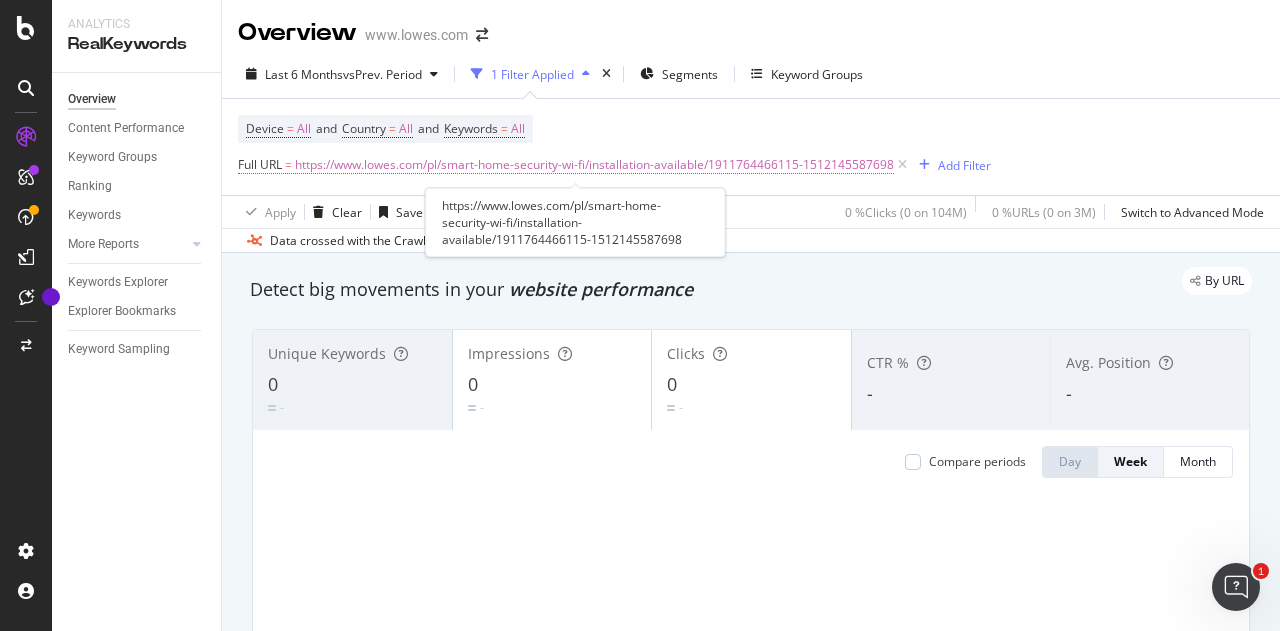 click on "https://www.lowes.com/pl/smart-home-security-wi-fi/installation-available/1911764466115-1512145587698" at bounding box center [594, 165] 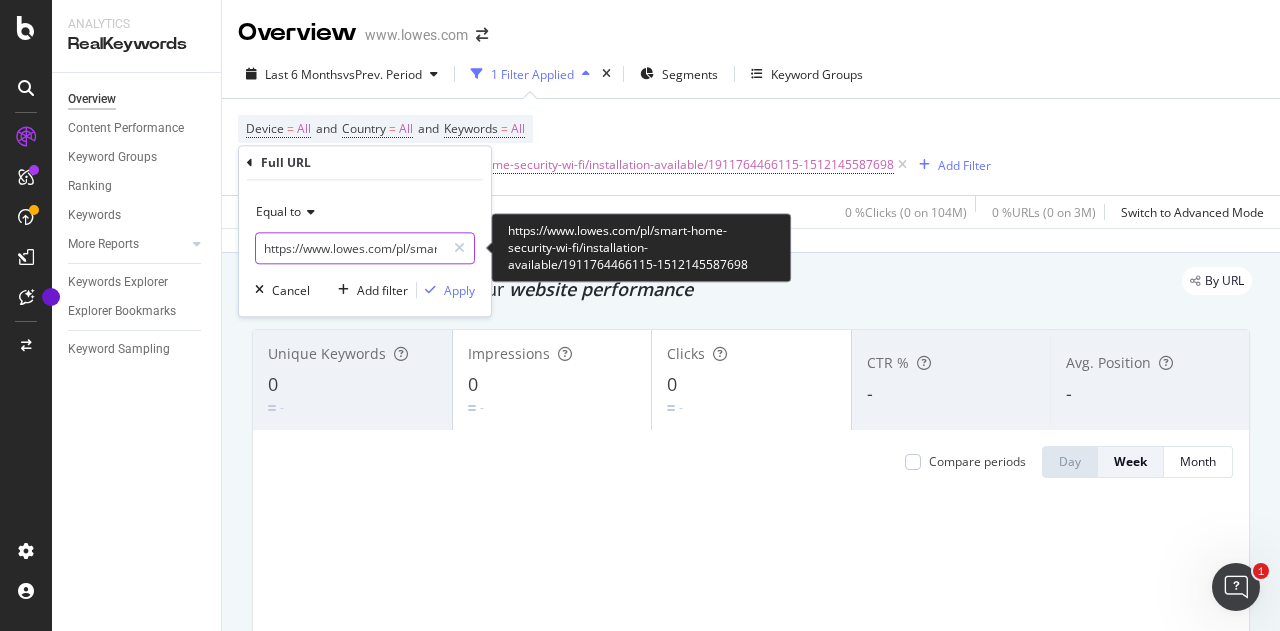 click on "https://www.lowes.com/pl/smart-home-security-wi-fi/installation-available/1911764466115-1512145587698" at bounding box center [350, 248] 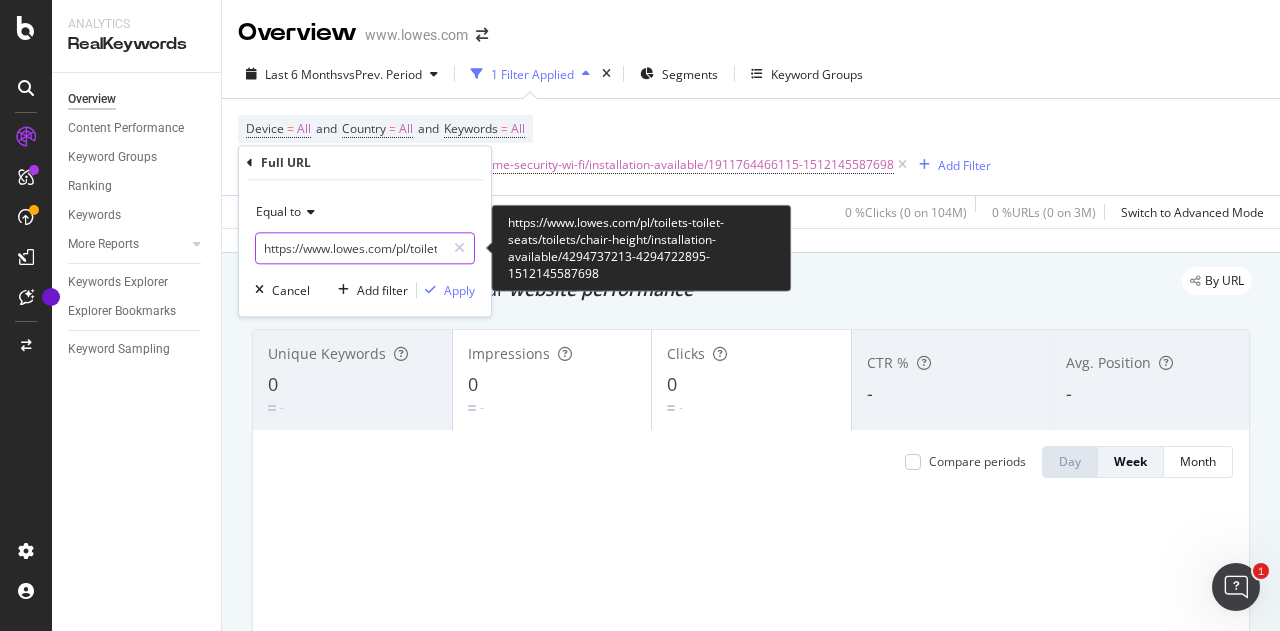 scroll, scrollTop: 0, scrollLeft: 543, axis: horizontal 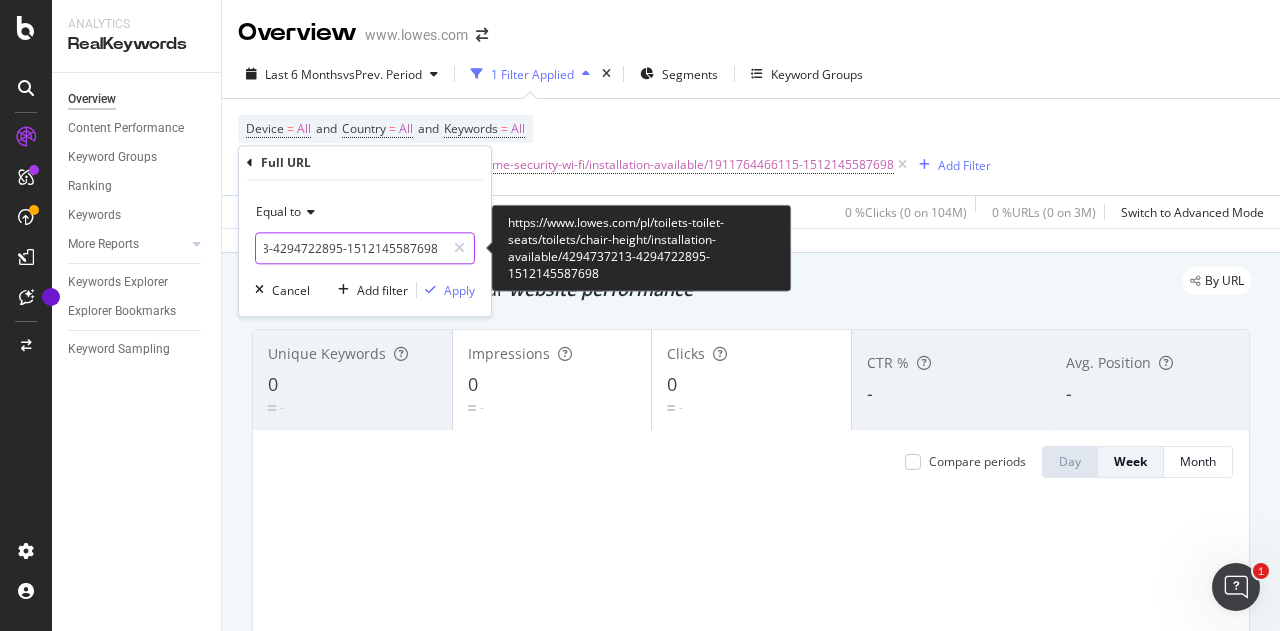 type on "https://www.lowes.com/pl/toilets-toilet-seats/toilets/chair-height/installation-available/4294737213-4294722895-1512145587698" 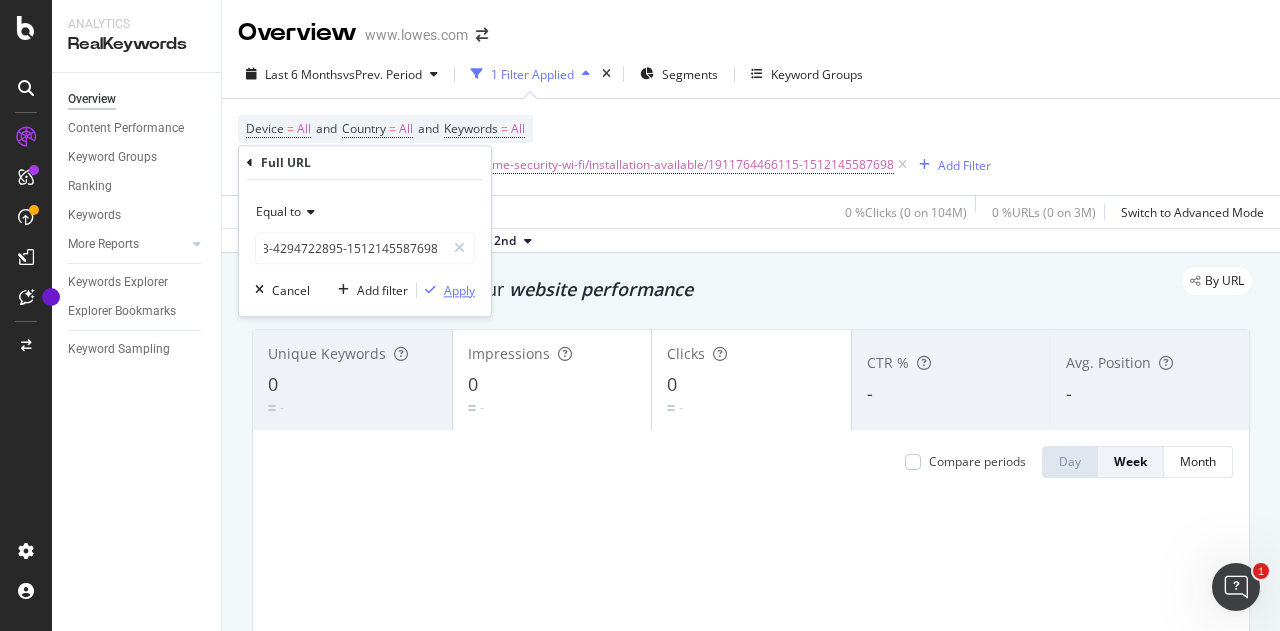 scroll, scrollTop: 0, scrollLeft: 0, axis: both 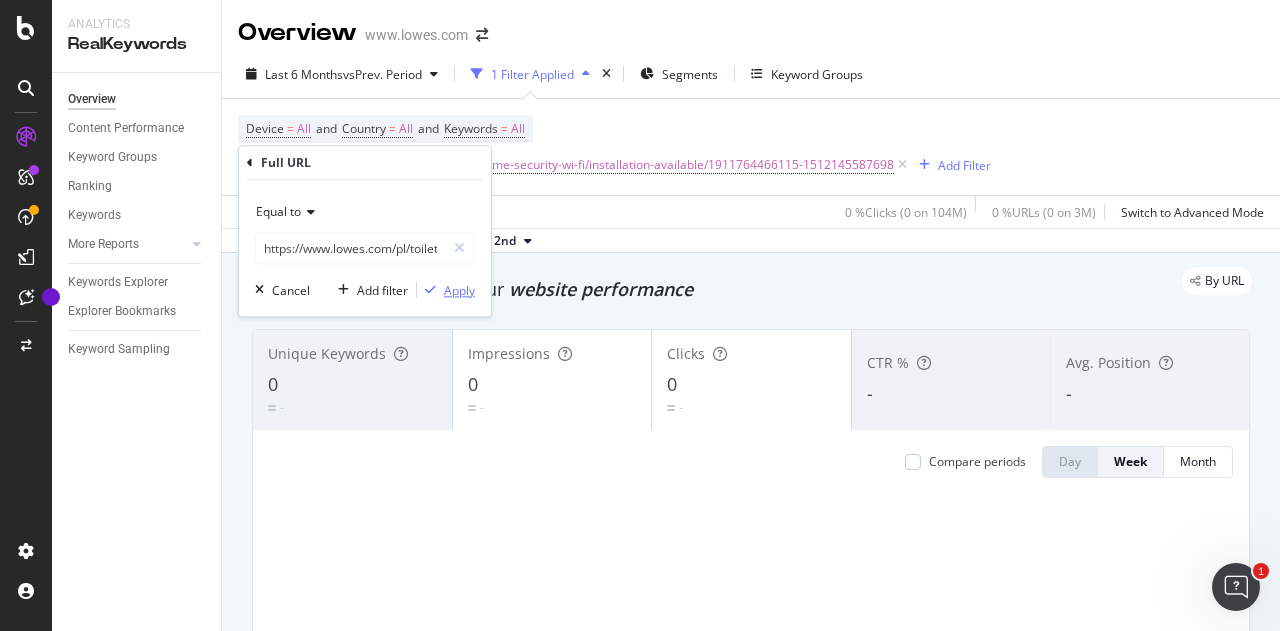 click at bounding box center [430, 290] 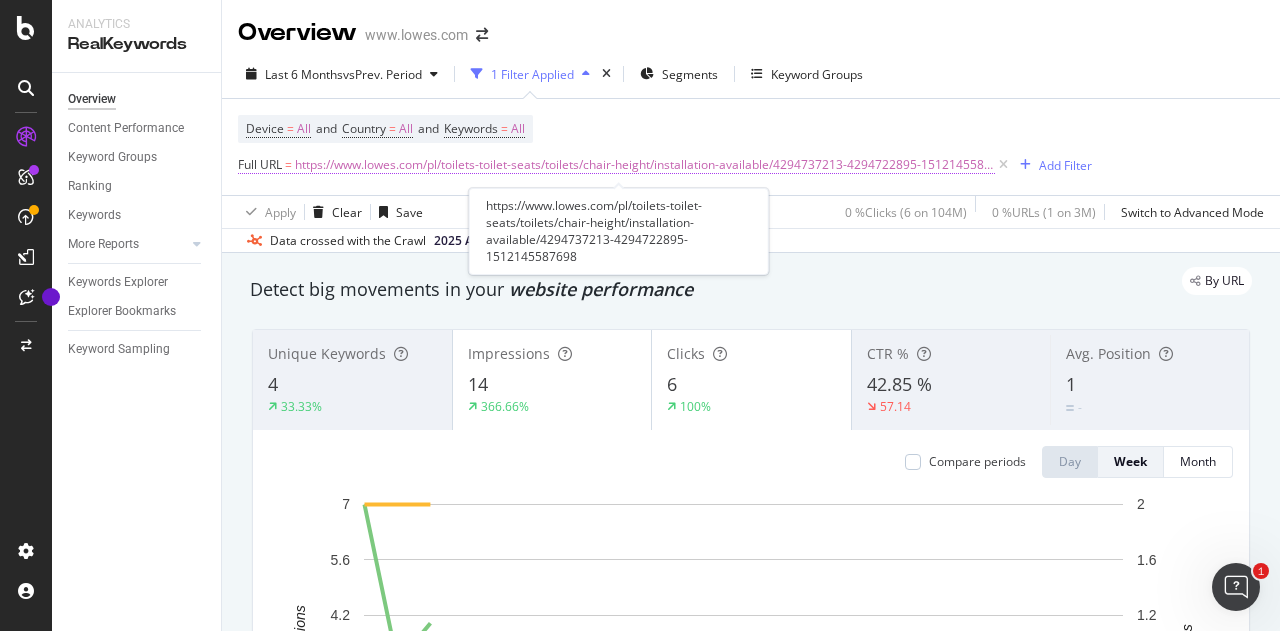 click on "https://www.lowes.com/pl/toilets-toilet-seats/toilets/chair-height/installation-available/4294737213-4294722895-1512145587698" at bounding box center [645, 165] 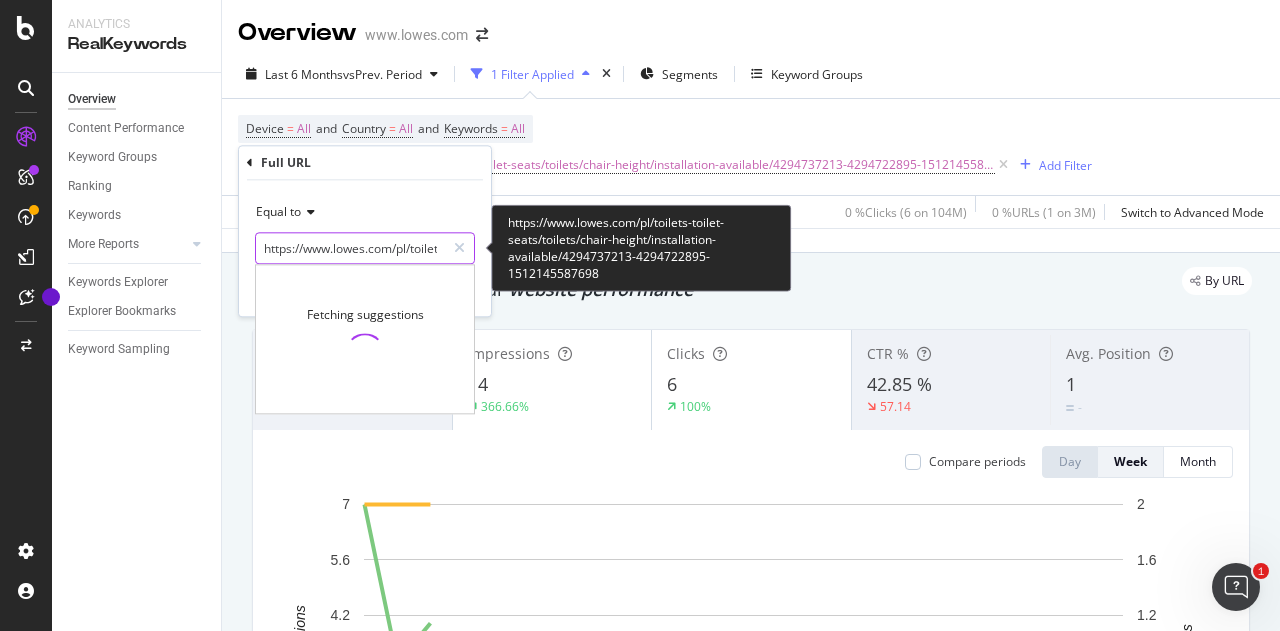 click on "https://www.lowes.com/pl/toilets-toilet-seats/toilets/chair-height/installation-available/4294737213-4294722895-1512145587698" at bounding box center [350, 248] 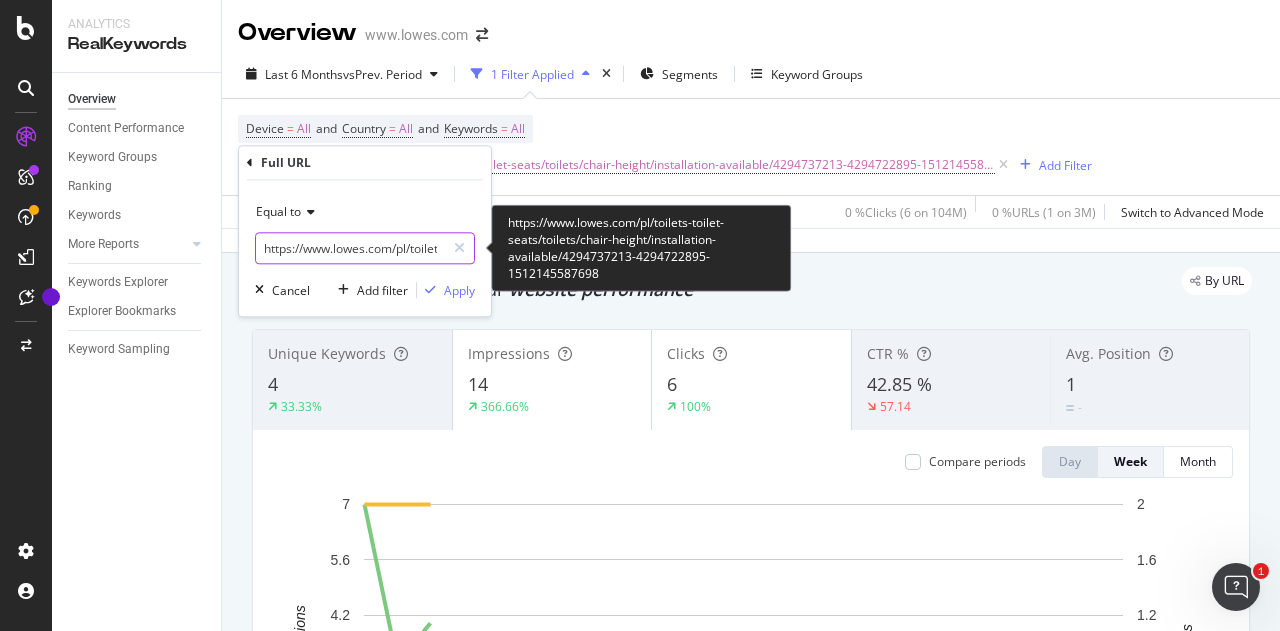 paste on "l/install/bathroom-remodeling" 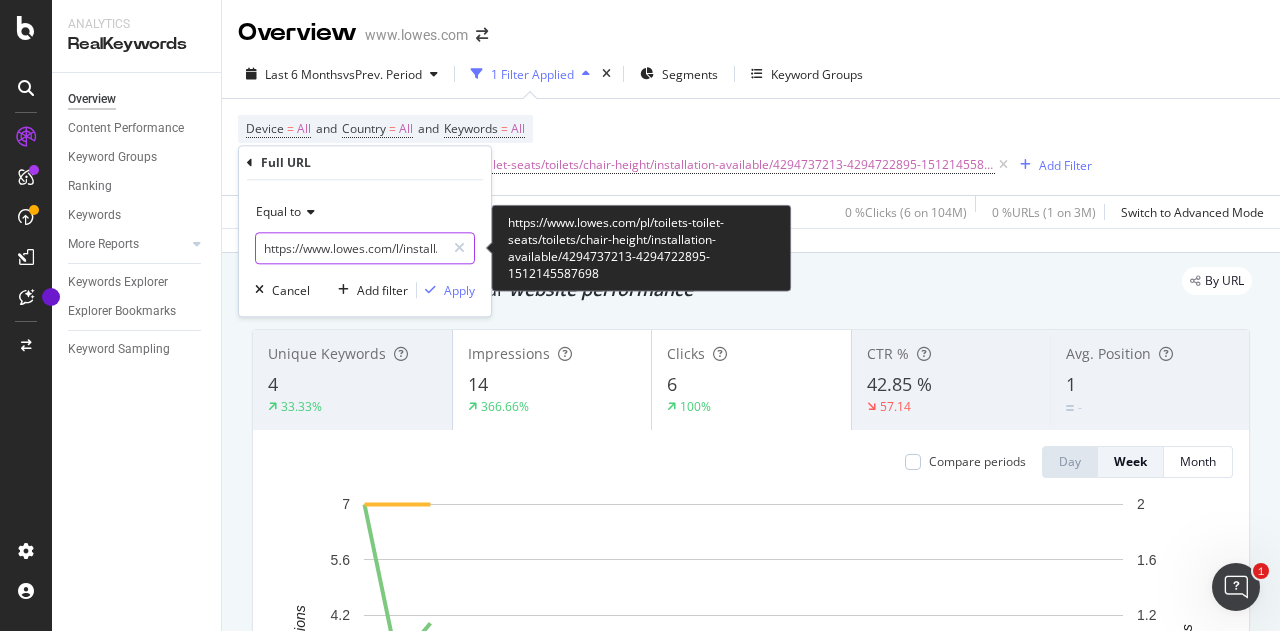 scroll, scrollTop: 0, scrollLeft: 130, axis: horizontal 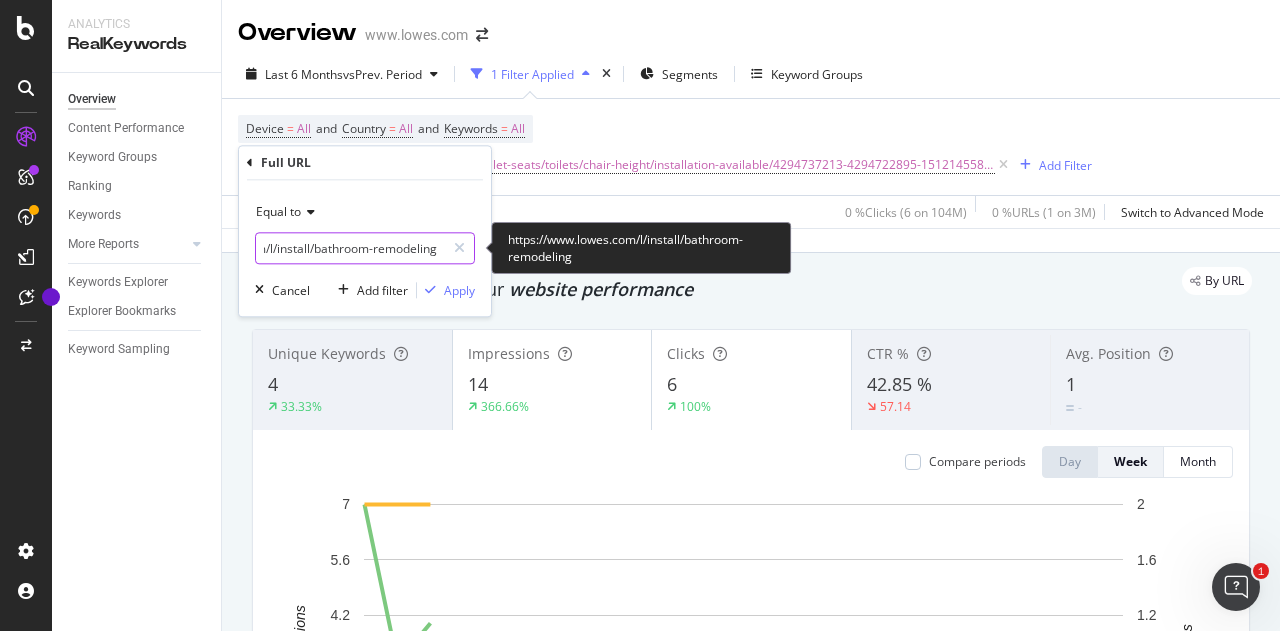 type on "https://www.lowes.com/l/install/bathroom-remodeling" 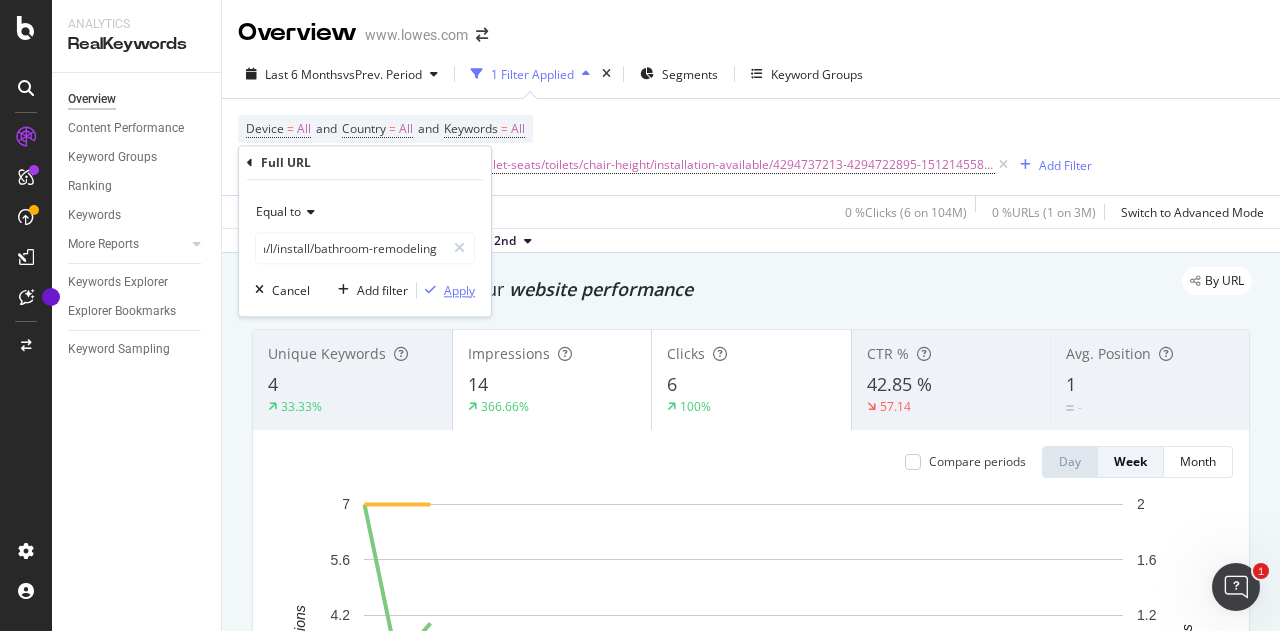 scroll, scrollTop: 0, scrollLeft: 0, axis: both 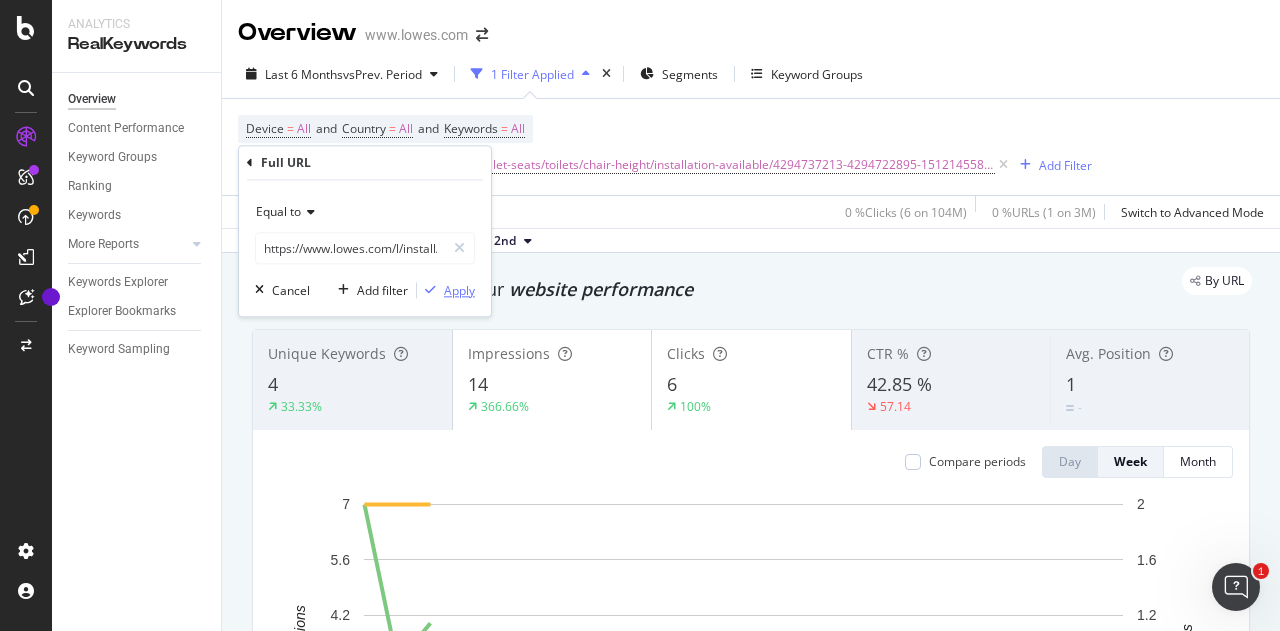 click at bounding box center (430, 290) 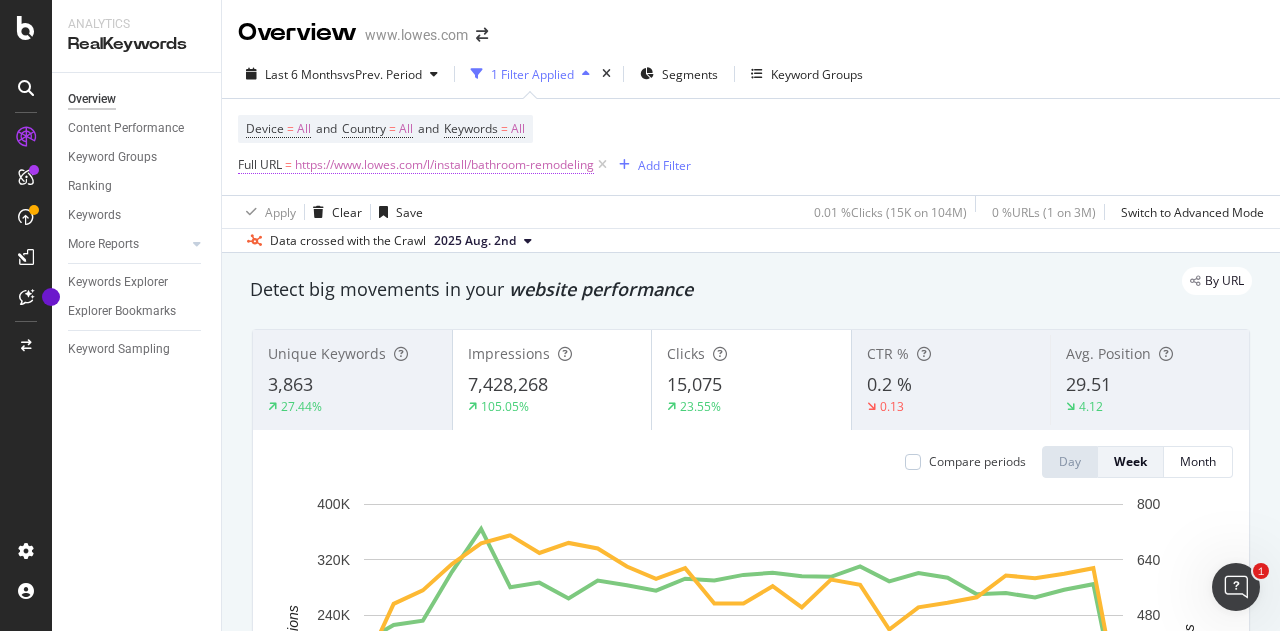 click on "https://www.lowes.com/l/install/bathroom-remodeling" at bounding box center [444, 165] 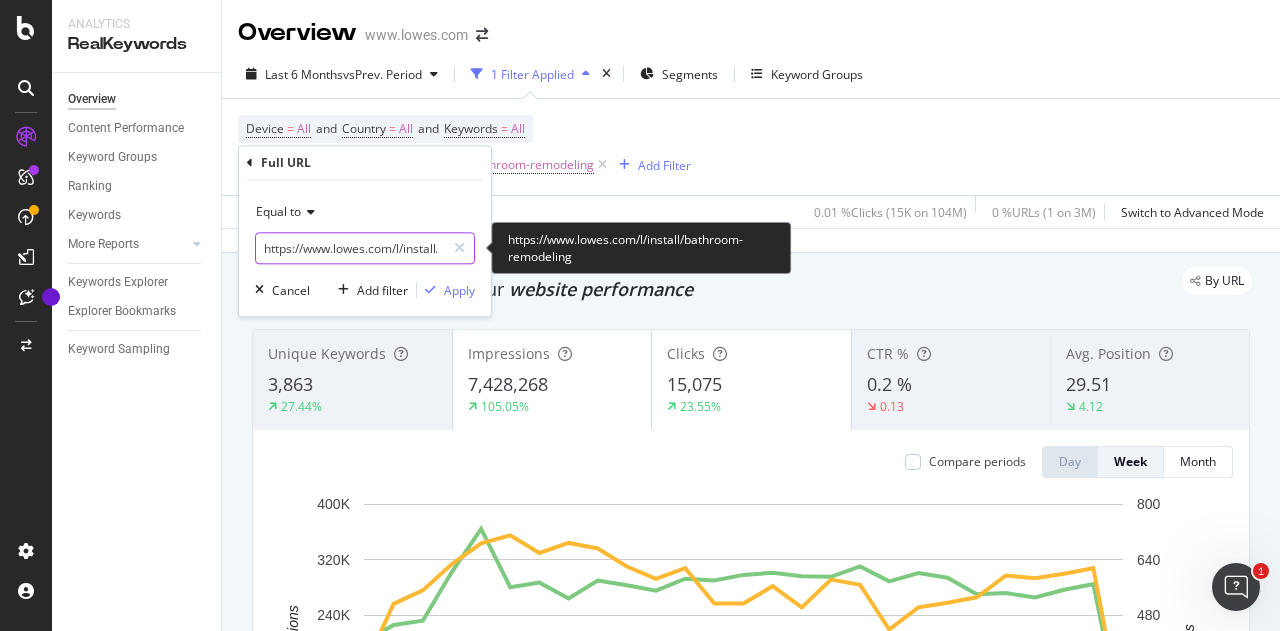 click on "https://www.lowes.com/l/install/bathroom-remodeling" at bounding box center (350, 248) 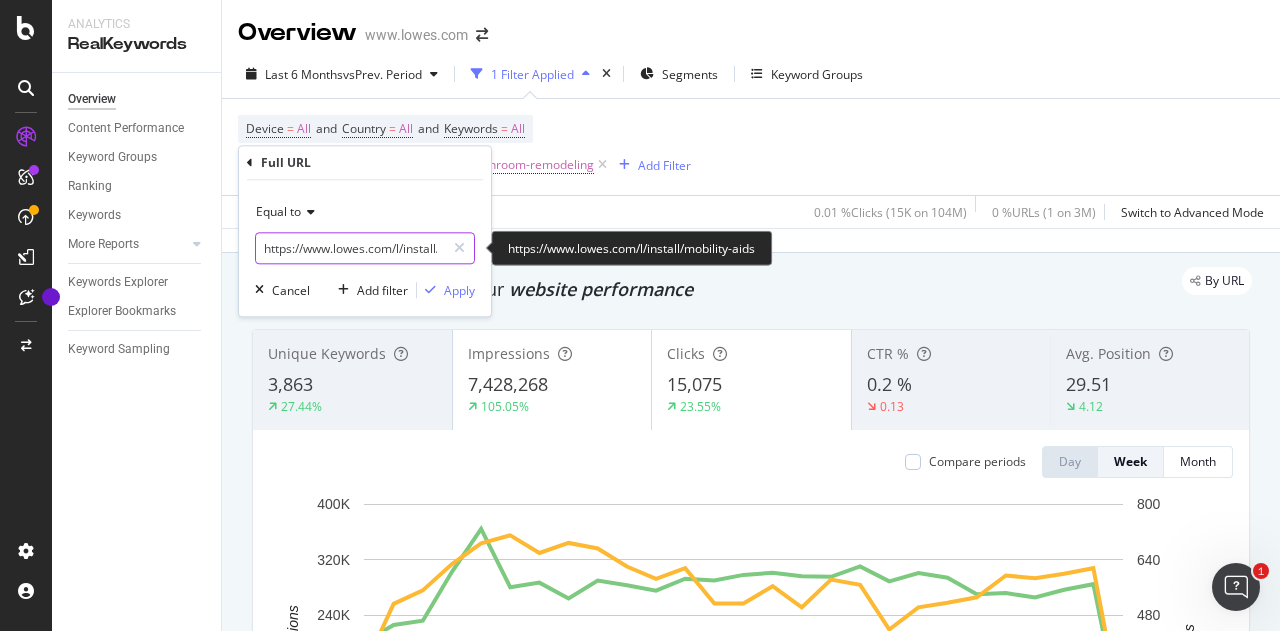 scroll, scrollTop: 0, scrollLeft: 77, axis: horizontal 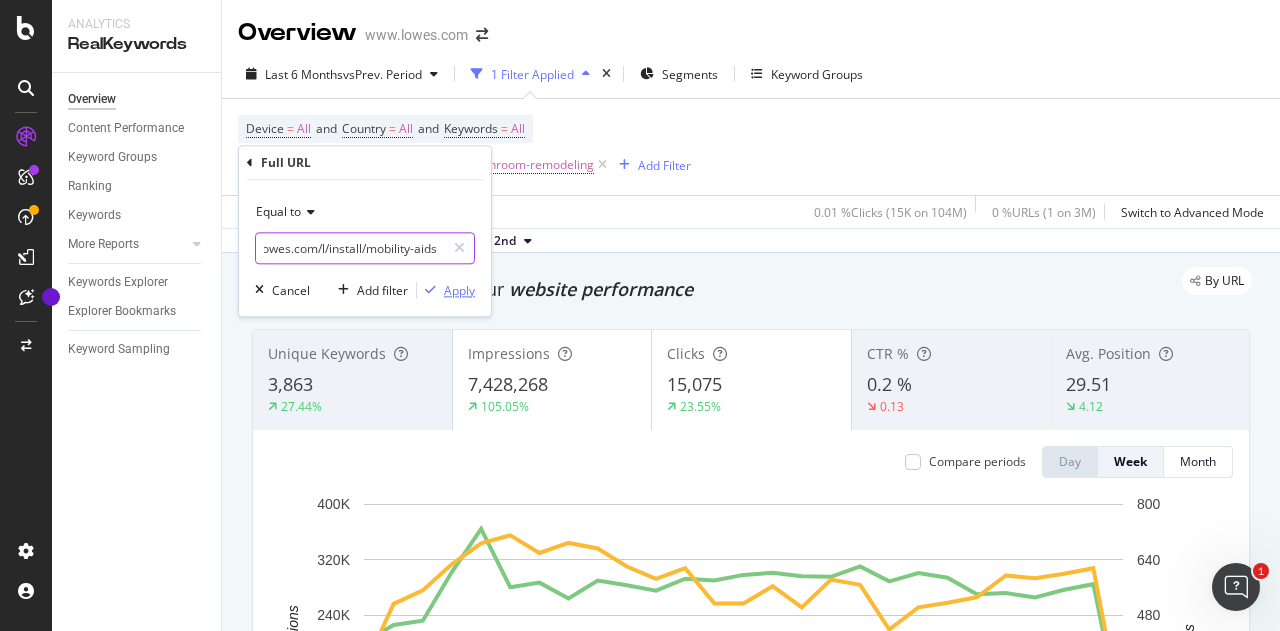 type on "https://www.lowes.com/l/install/mobility-aids" 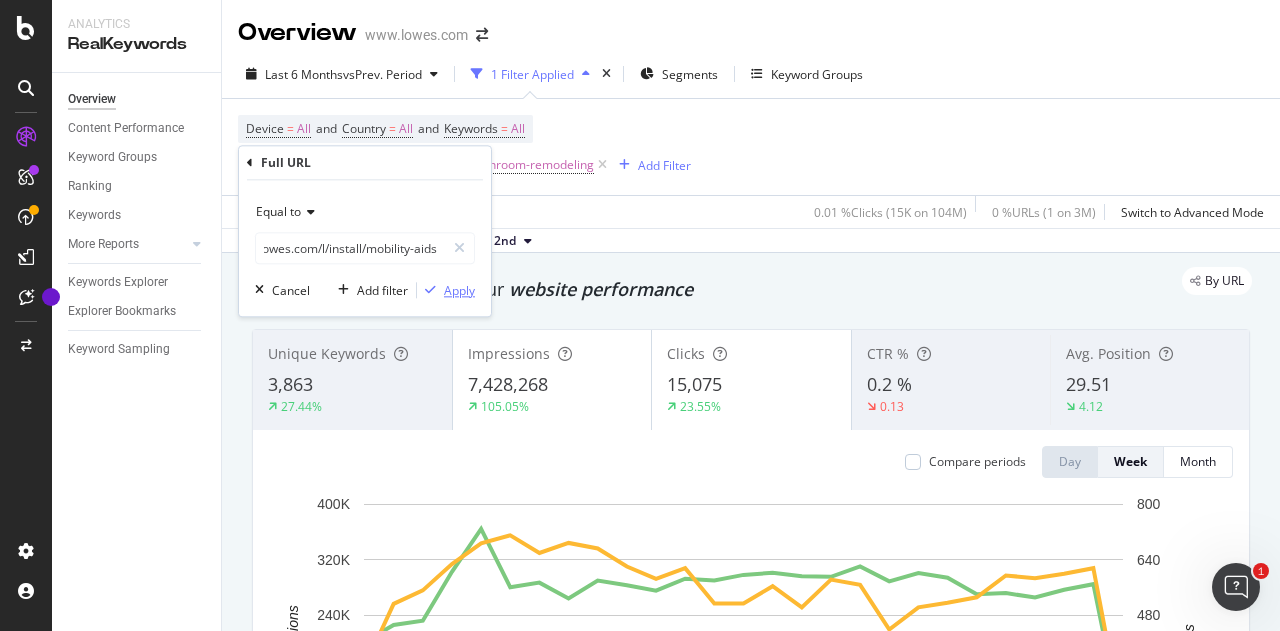 scroll, scrollTop: 0, scrollLeft: 0, axis: both 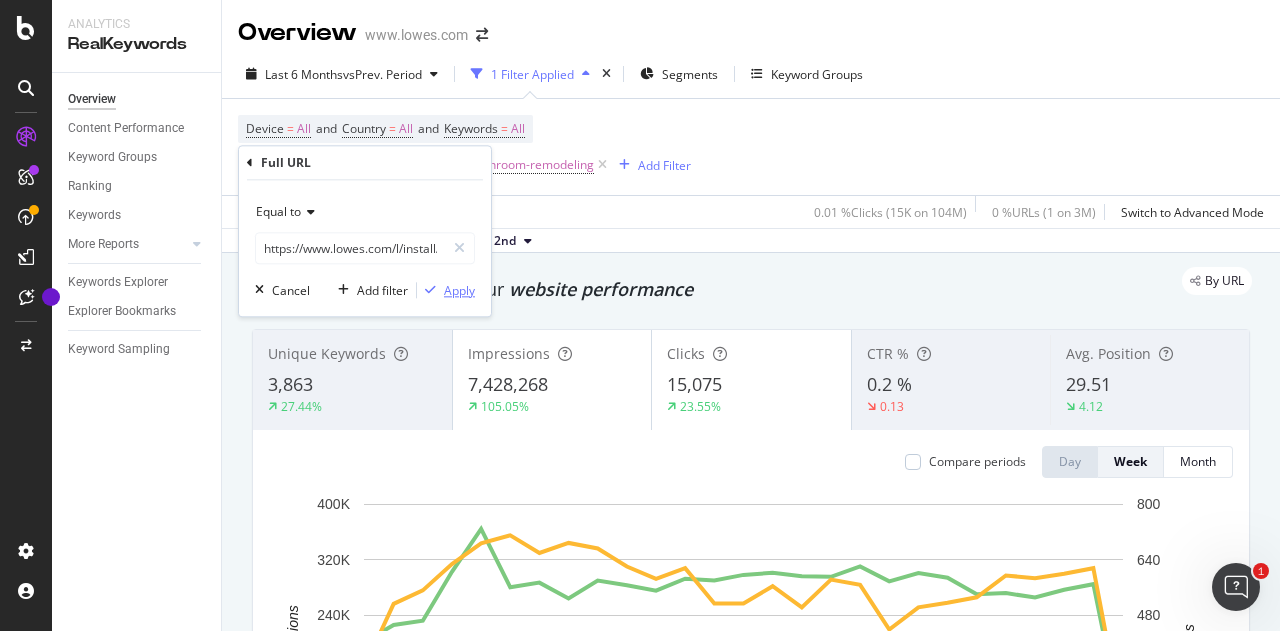 click on "Apply" at bounding box center (459, 290) 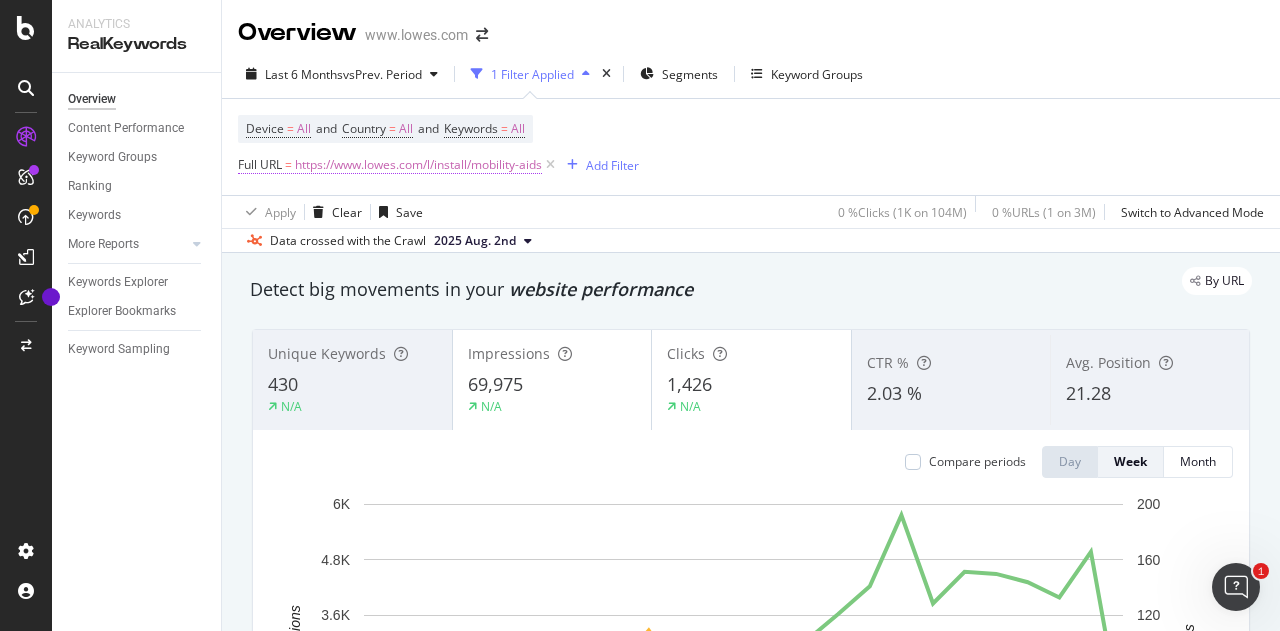 click on "https://www.lowes.com/l/install/mobility-aids" at bounding box center (418, 165) 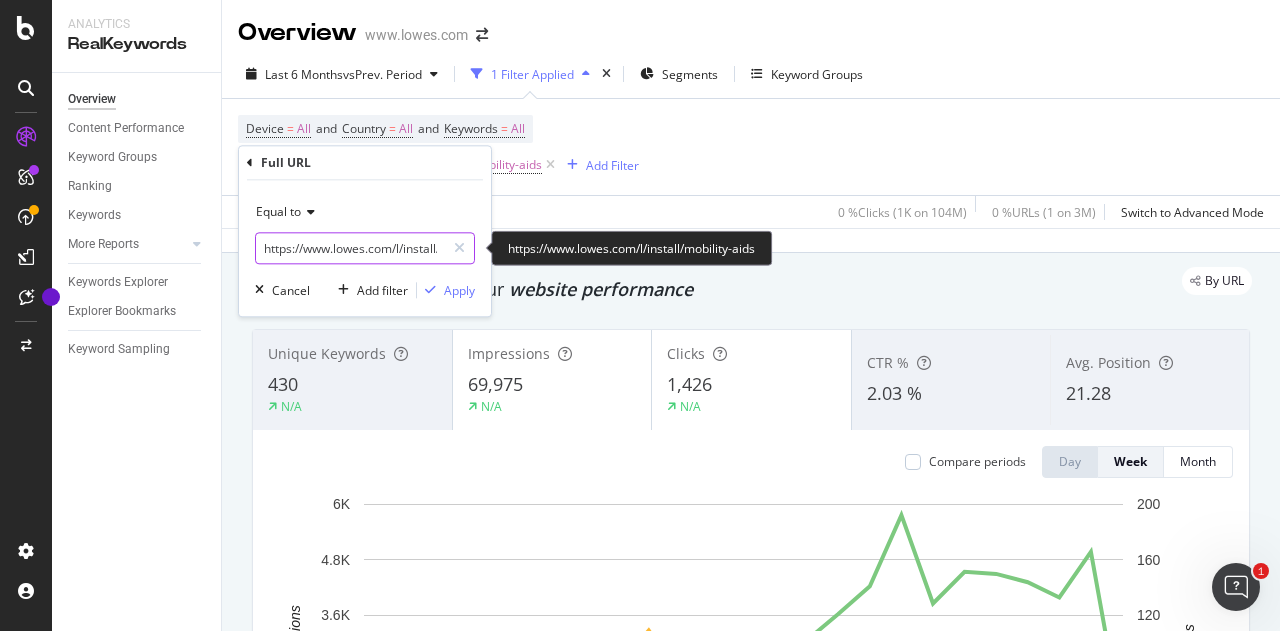 click on "https://www.lowes.com/l/install/mobility-aids" at bounding box center [350, 248] 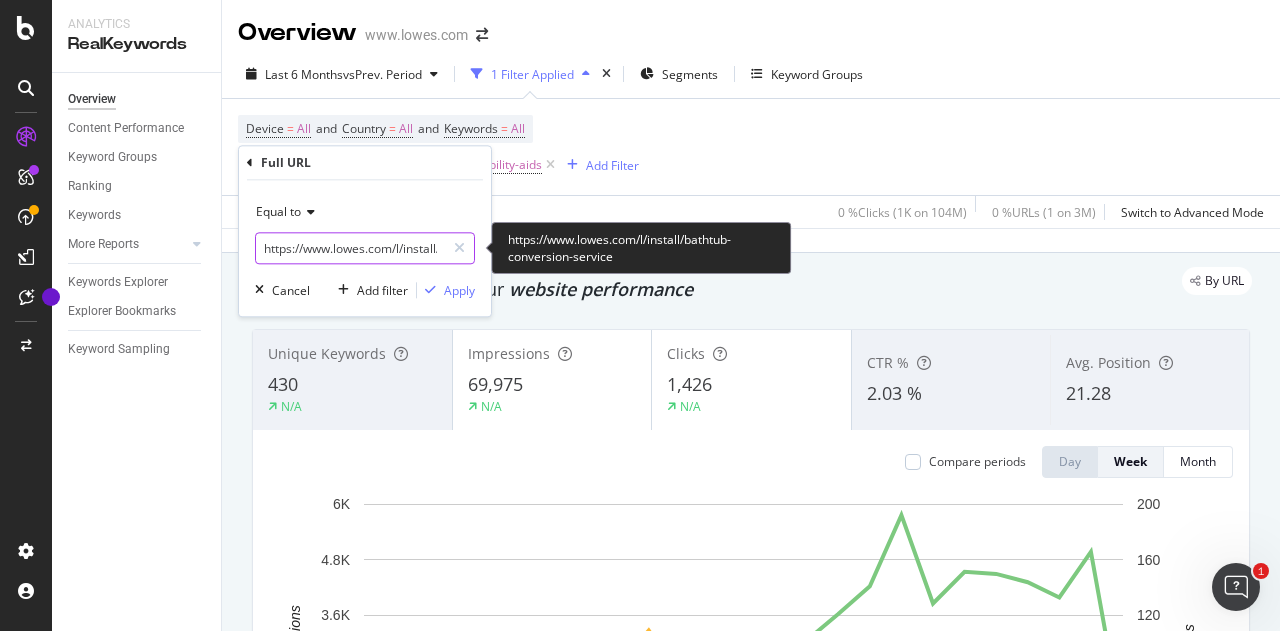 scroll, scrollTop: 0, scrollLeft: 158, axis: horizontal 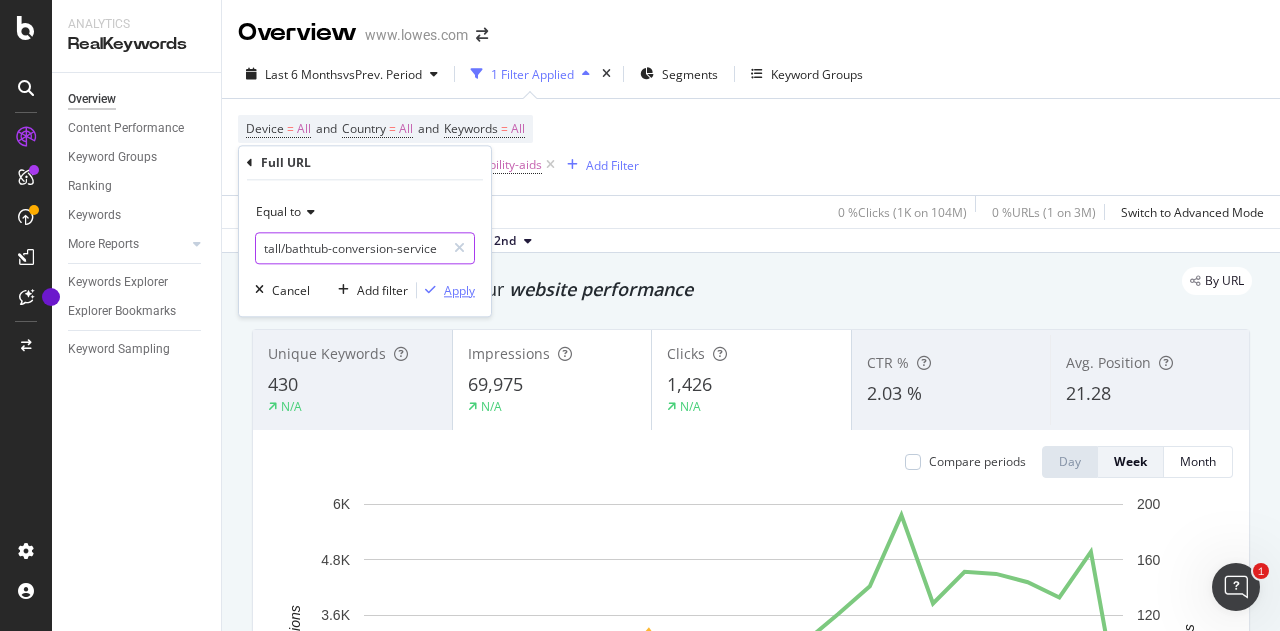 type on "https://www.lowes.com/l/install/bathtub-conversion-service" 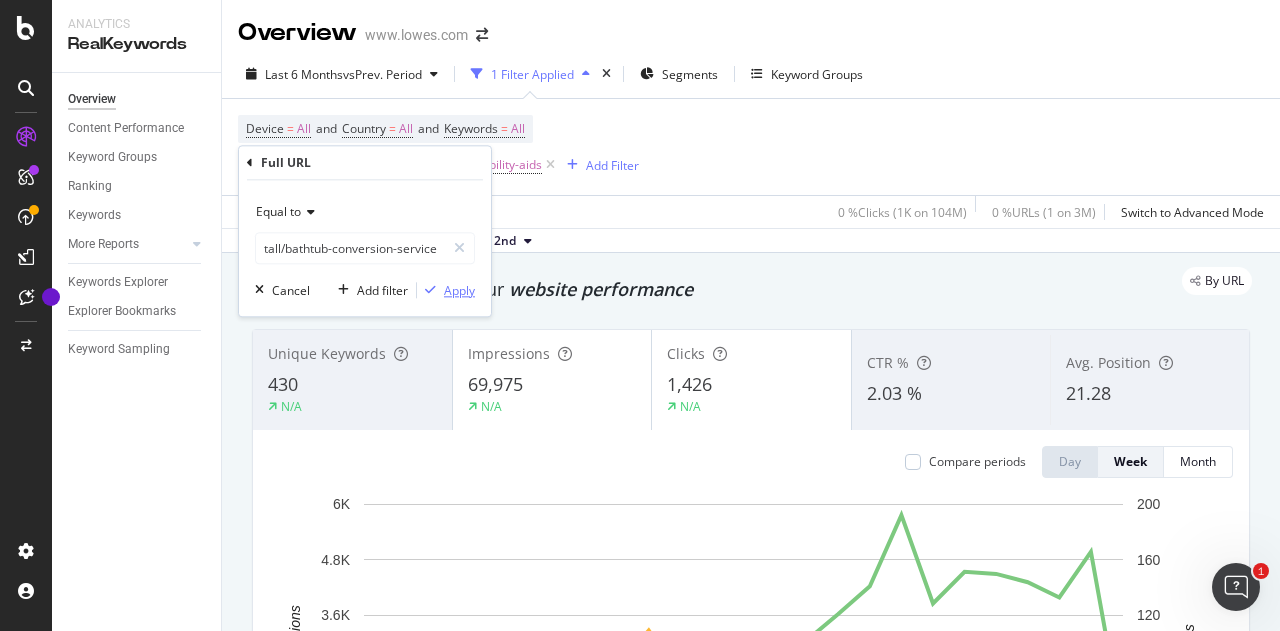 scroll, scrollTop: 0, scrollLeft: 0, axis: both 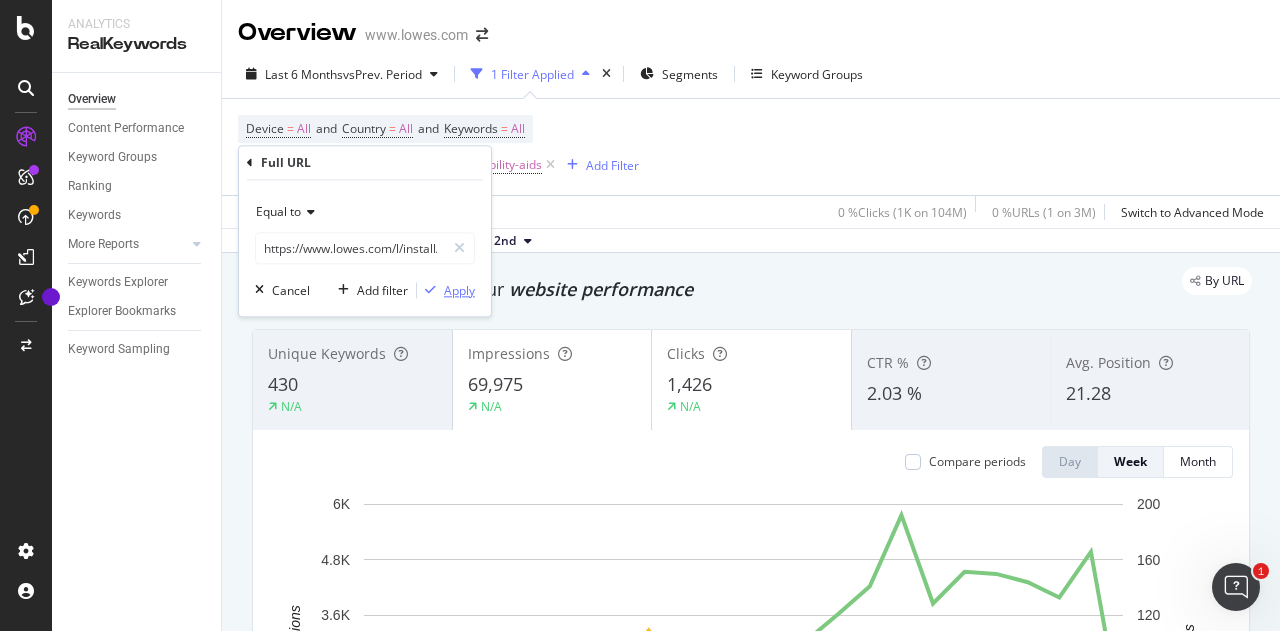 click on "Apply" at bounding box center (459, 290) 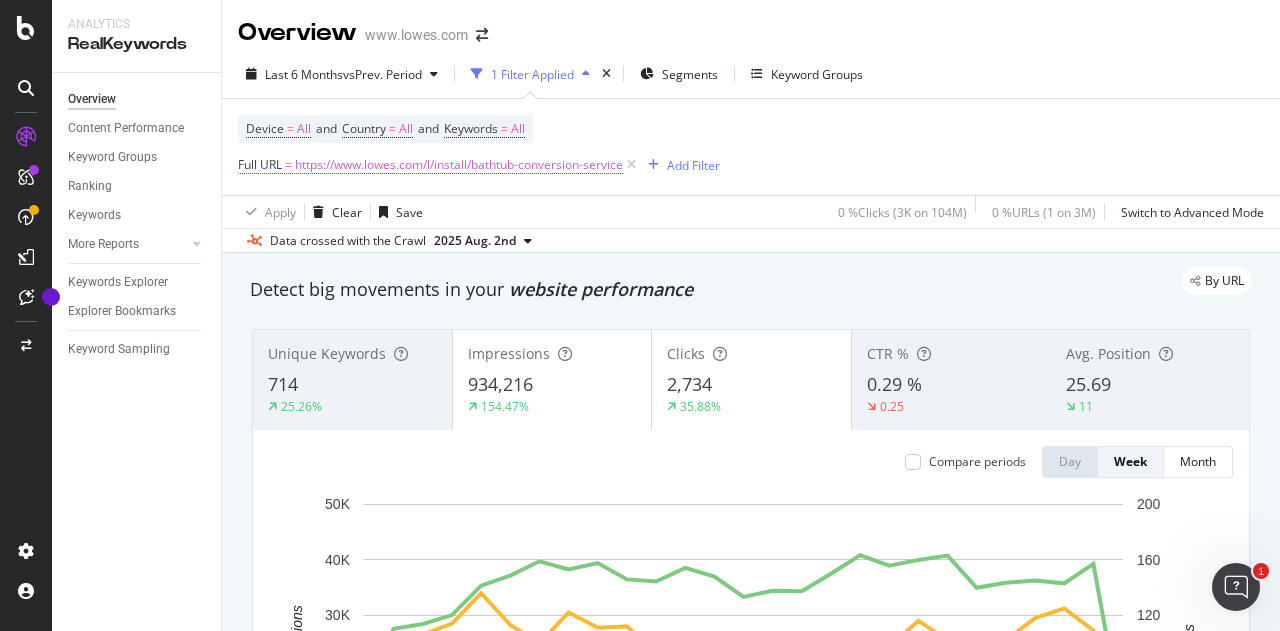 click on "https://www.lowes.com/l/install/bathtub-conversion-service" at bounding box center [459, 165] 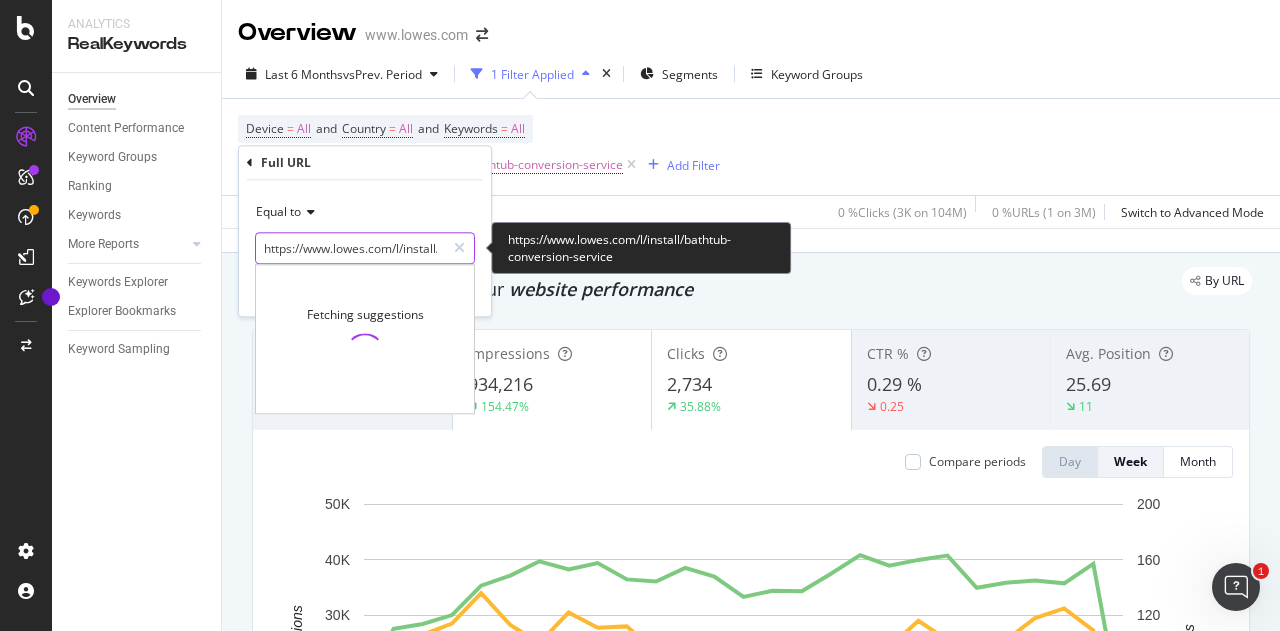 click on "https://www.lowes.com/l/install/bathtub-conversion-service" at bounding box center (350, 248) 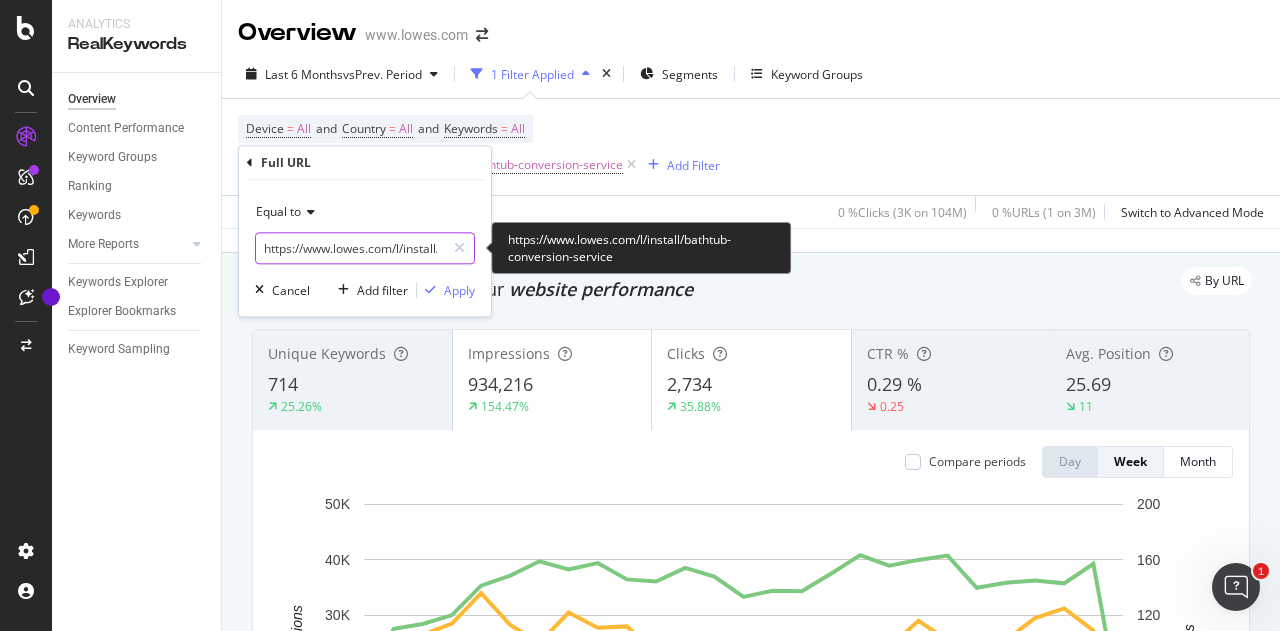 paste on "accessible-home-virtual-assessment" 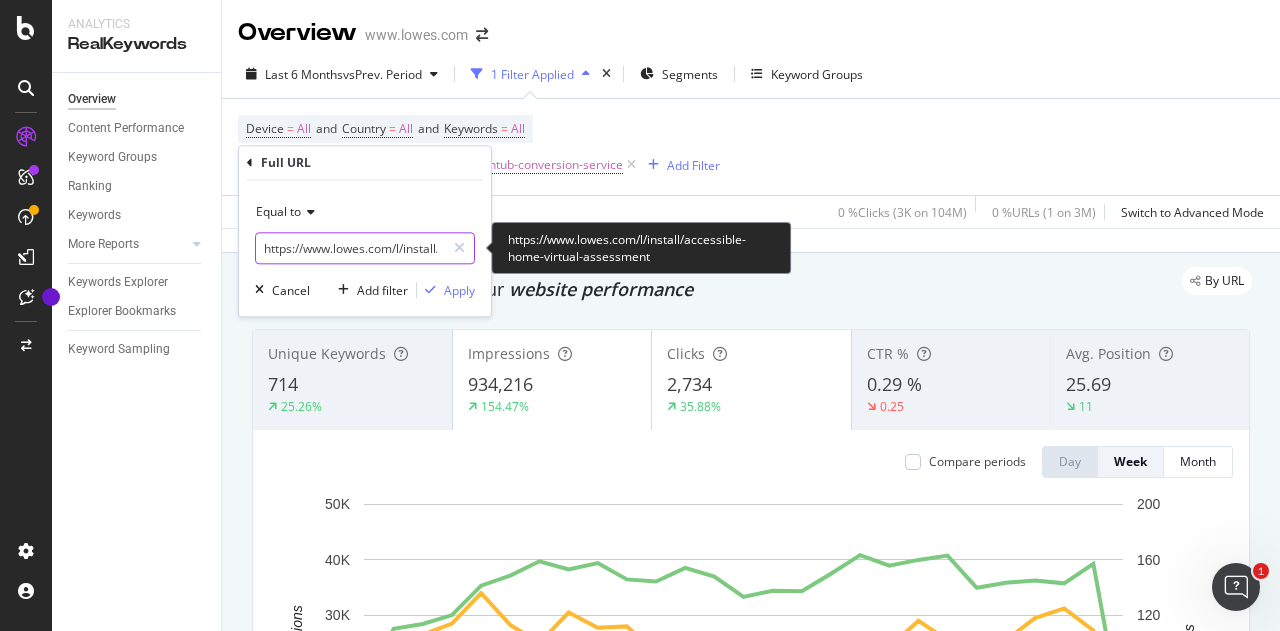 scroll, scrollTop: 0, scrollLeft: 207, axis: horizontal 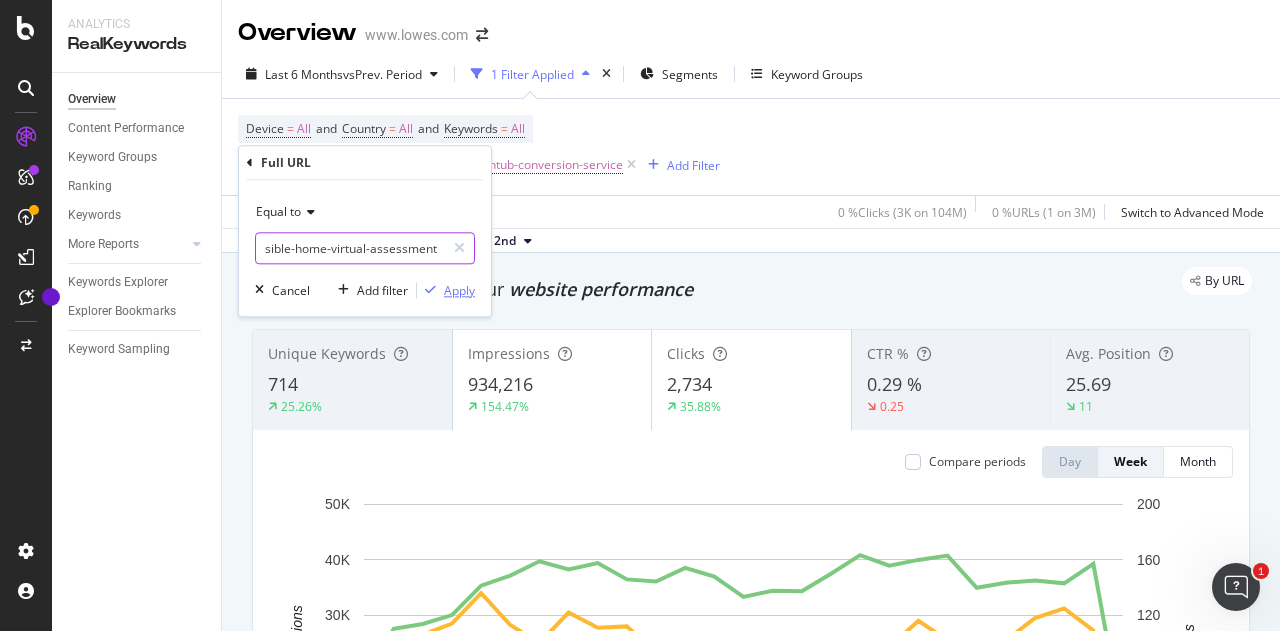 type on "https://www.lowes.com/l/install/accessible-home-virtual-assessment" 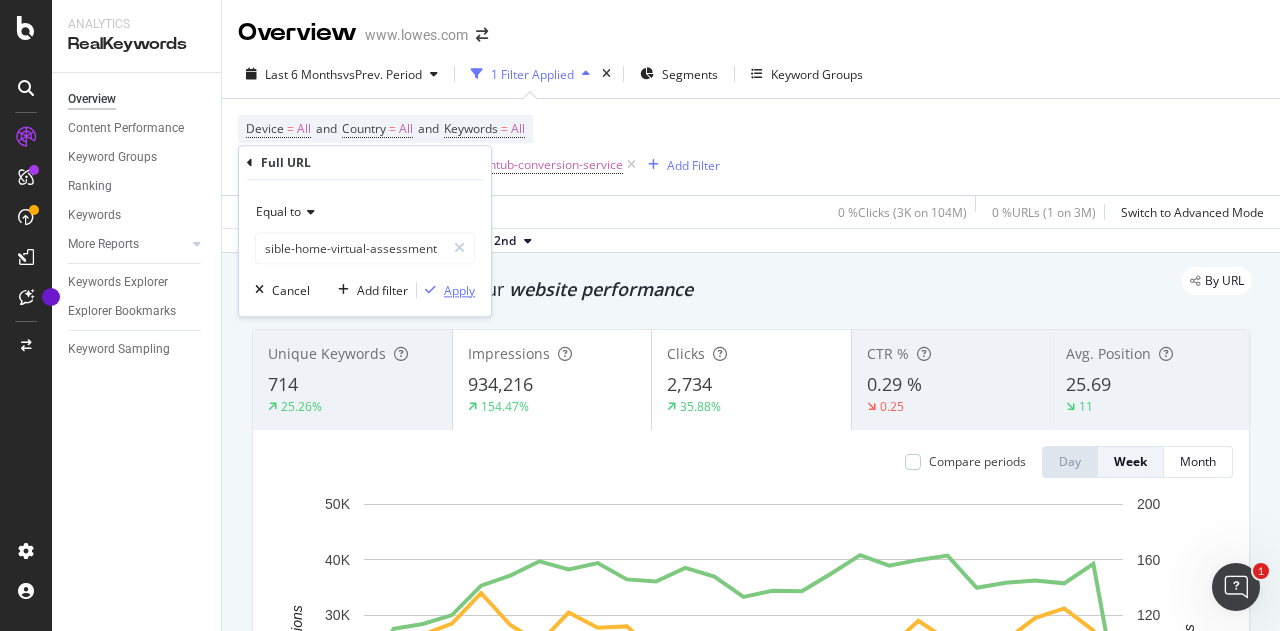 scroll, scrollTop: 0, scrollLeft: 0, axis: both 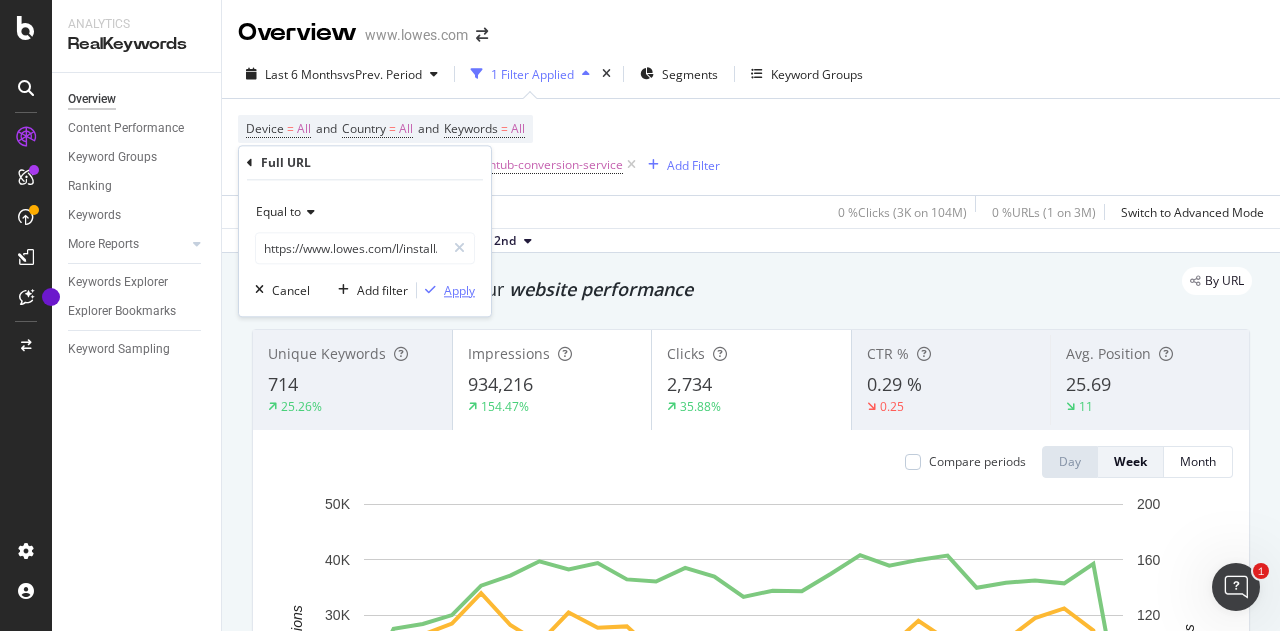 click on "Apply" at bounding box center [459, 290] 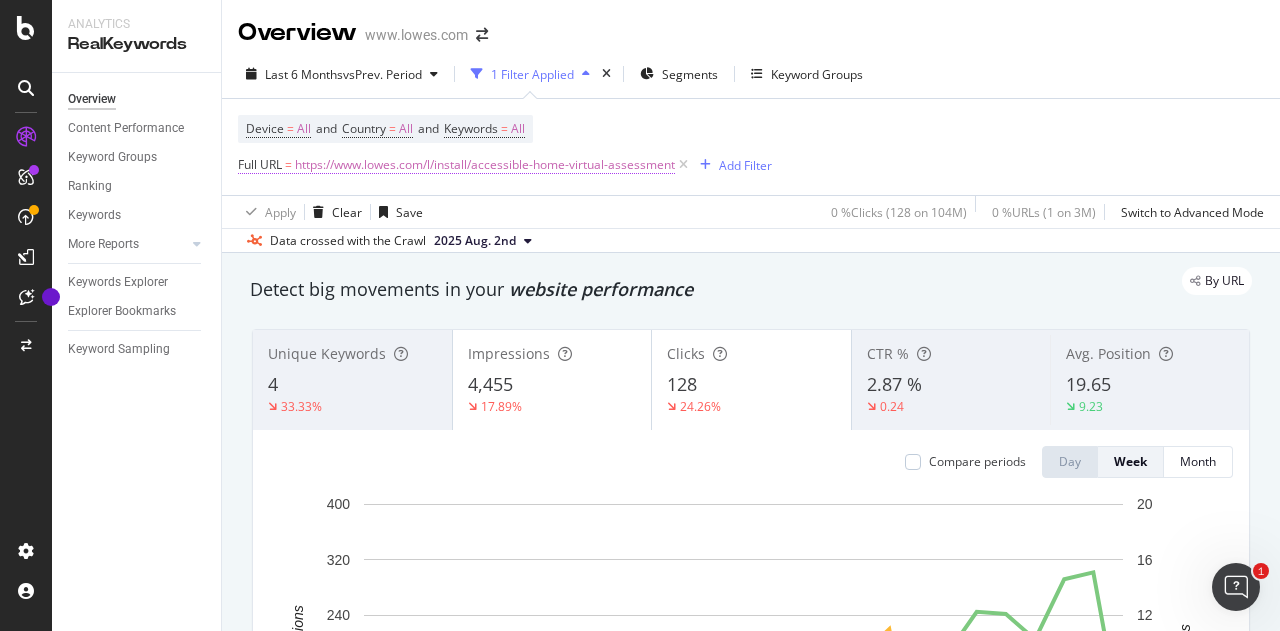 click on "https://www.lowes.com/l/install/accessible-home-virtual-assessment" at bounding box center [485, 165] 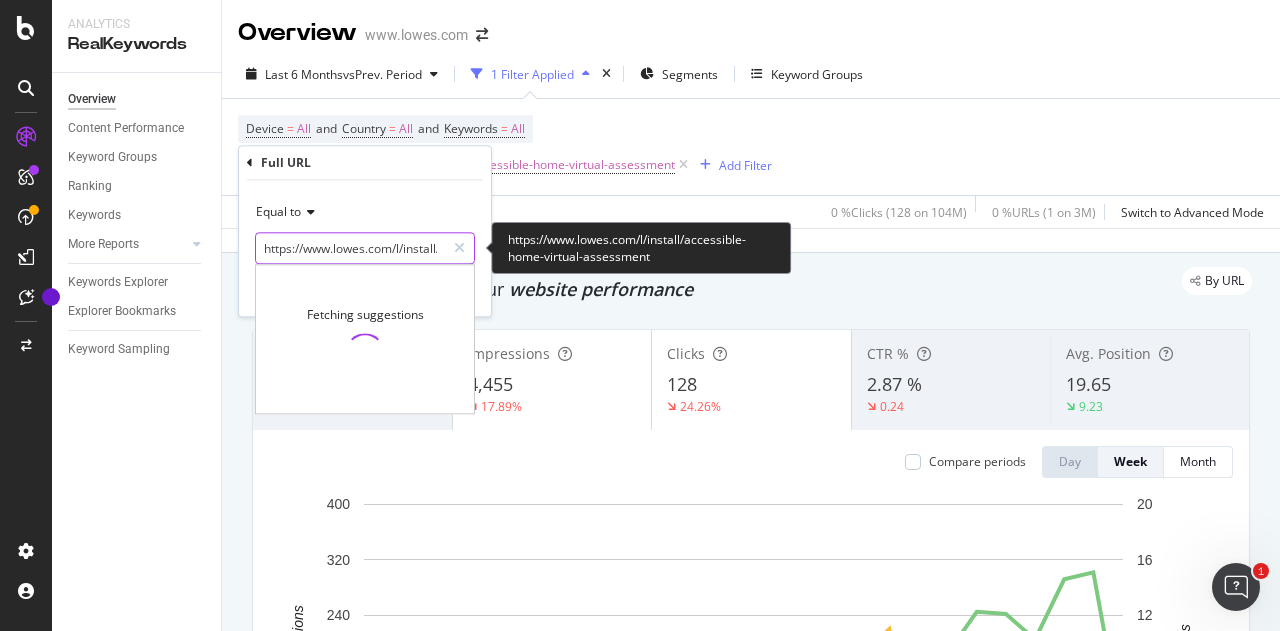 click on "https://www.lowes.com/l/install/accessible-home-virtual-assessment" at bounding box center (350, 248) 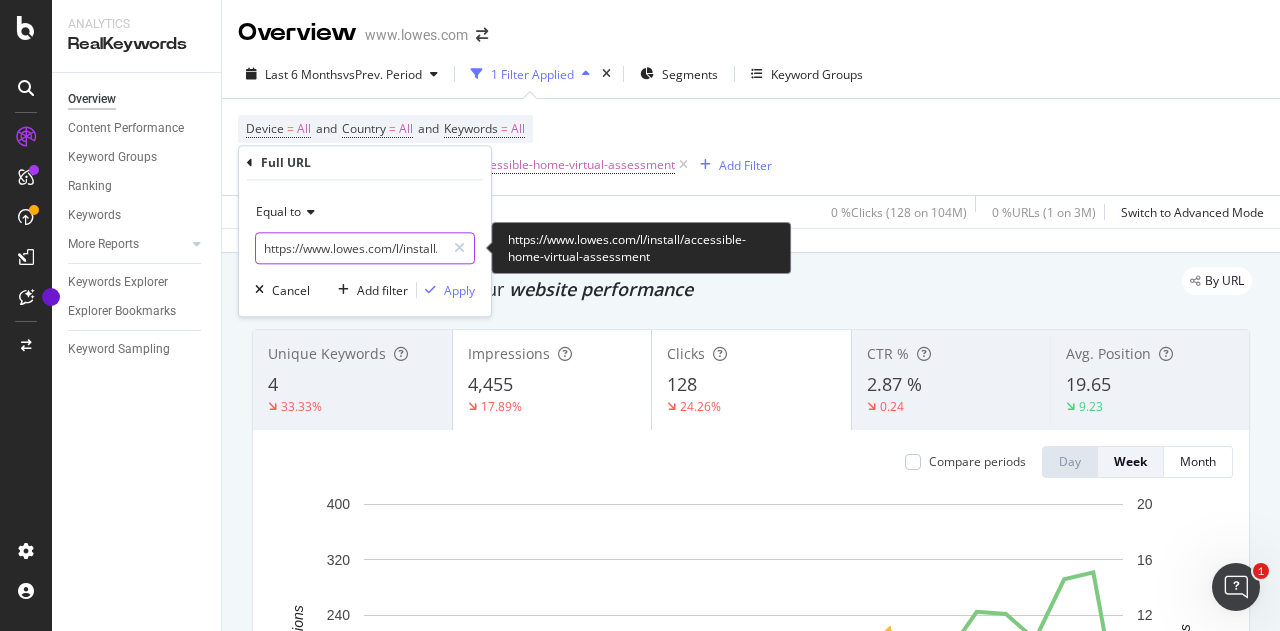 paste on "c/Accessible-home" 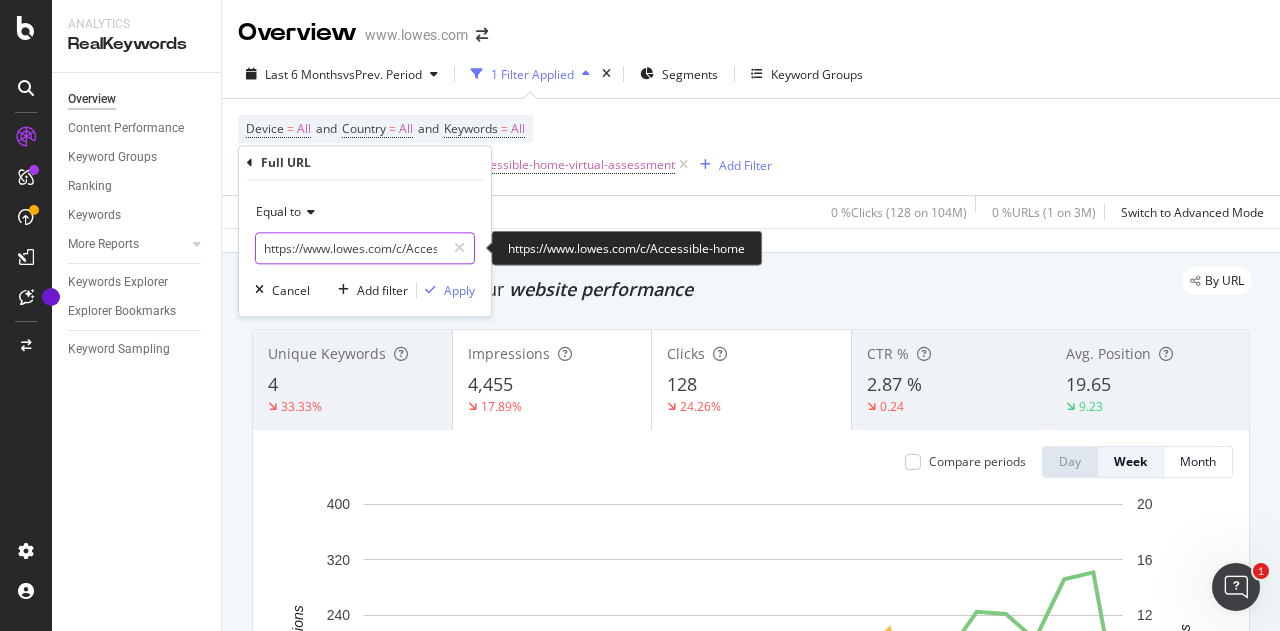 scroll, scrollTop: 0, scrollLeft: 64, axis: horizontal 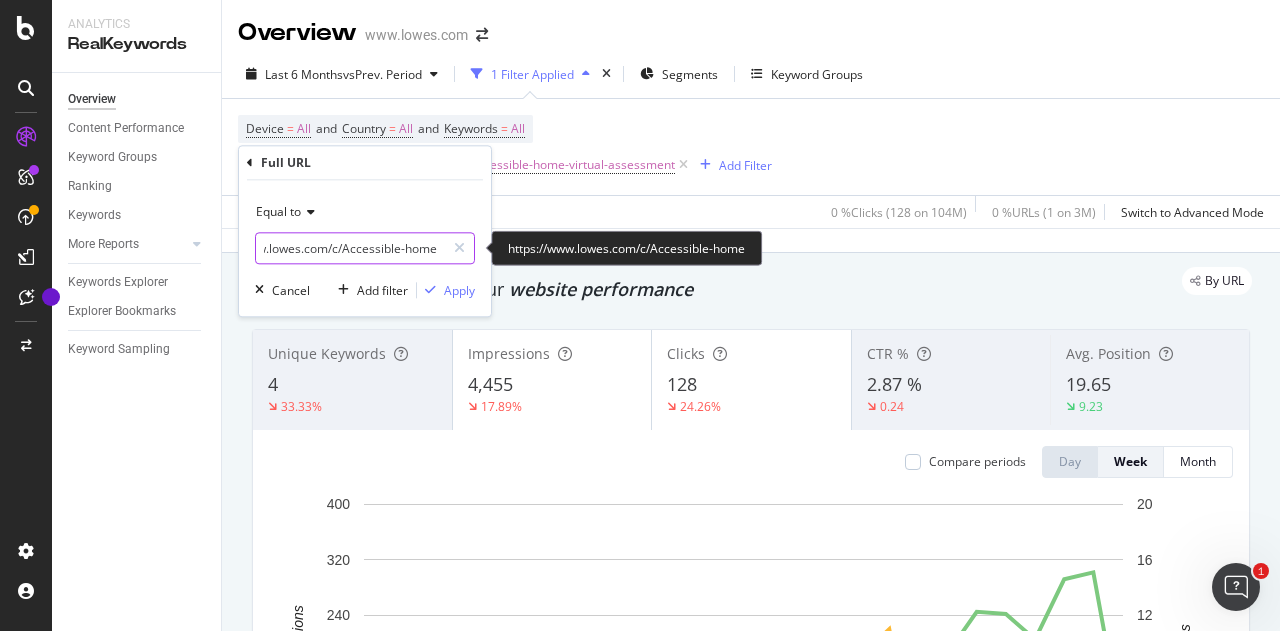 type on "https://www.lowes.com/c/Accessible-home" 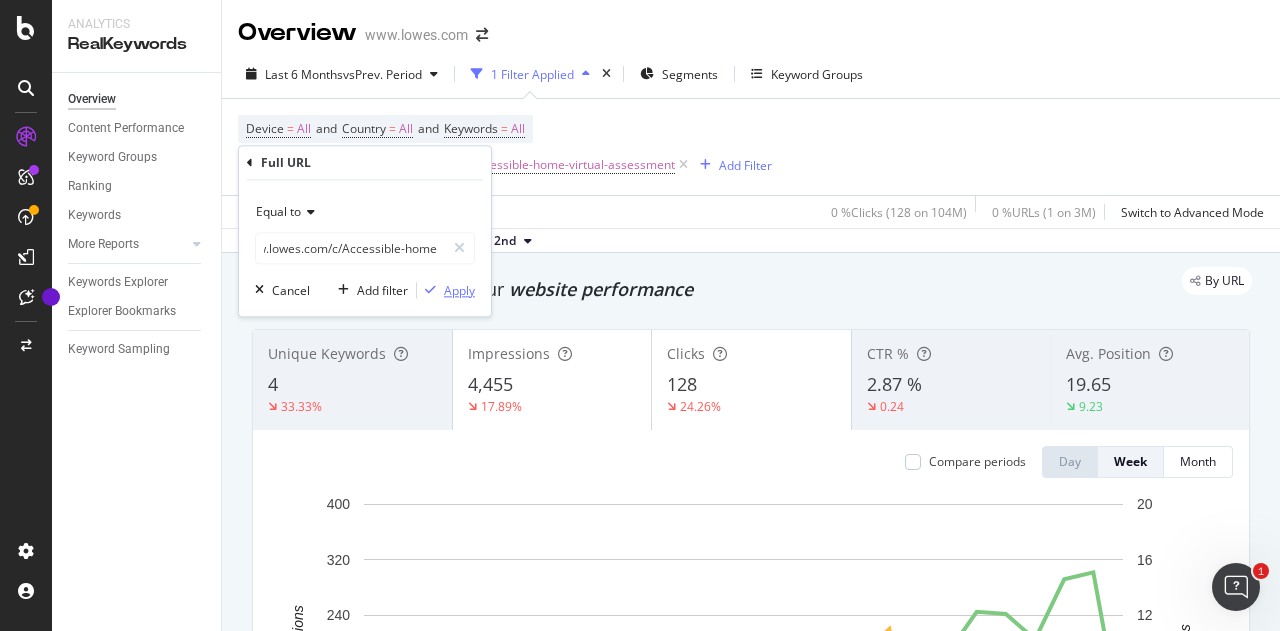 scroll, scrollTop: 0, scrollLeft: 0, axis: both 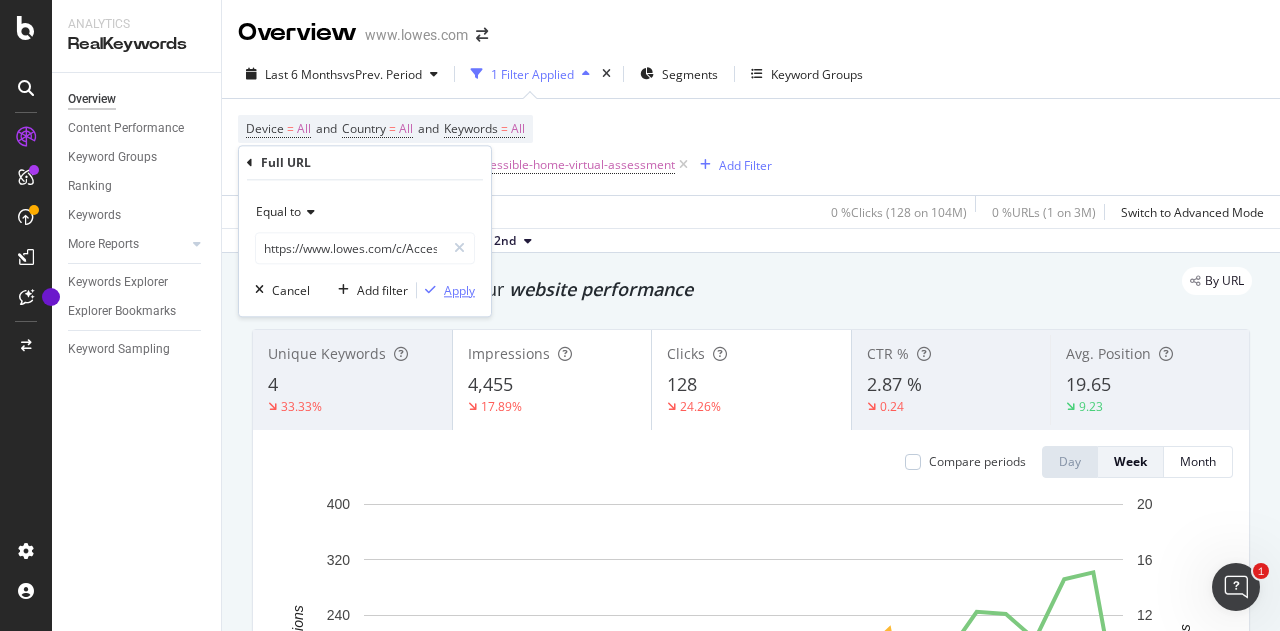 click on "Apply" at bounding box center (459, 290) 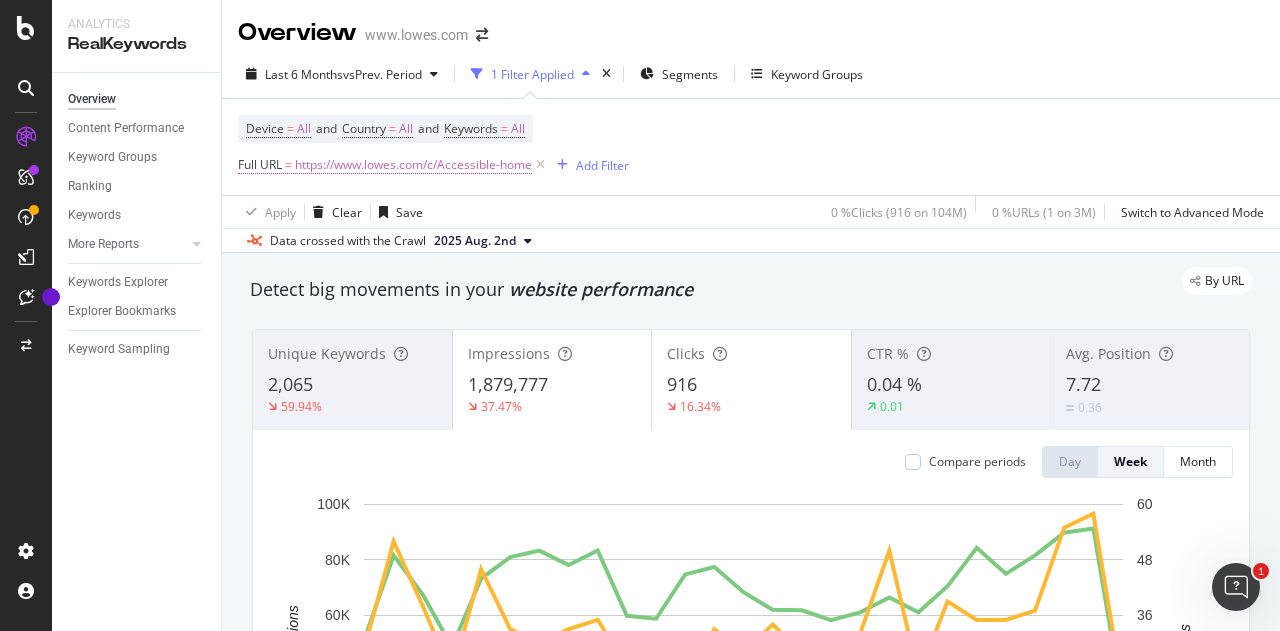 click on "https://www.lowes.com/c/Accessible-home" at bounding box center [413, 165] 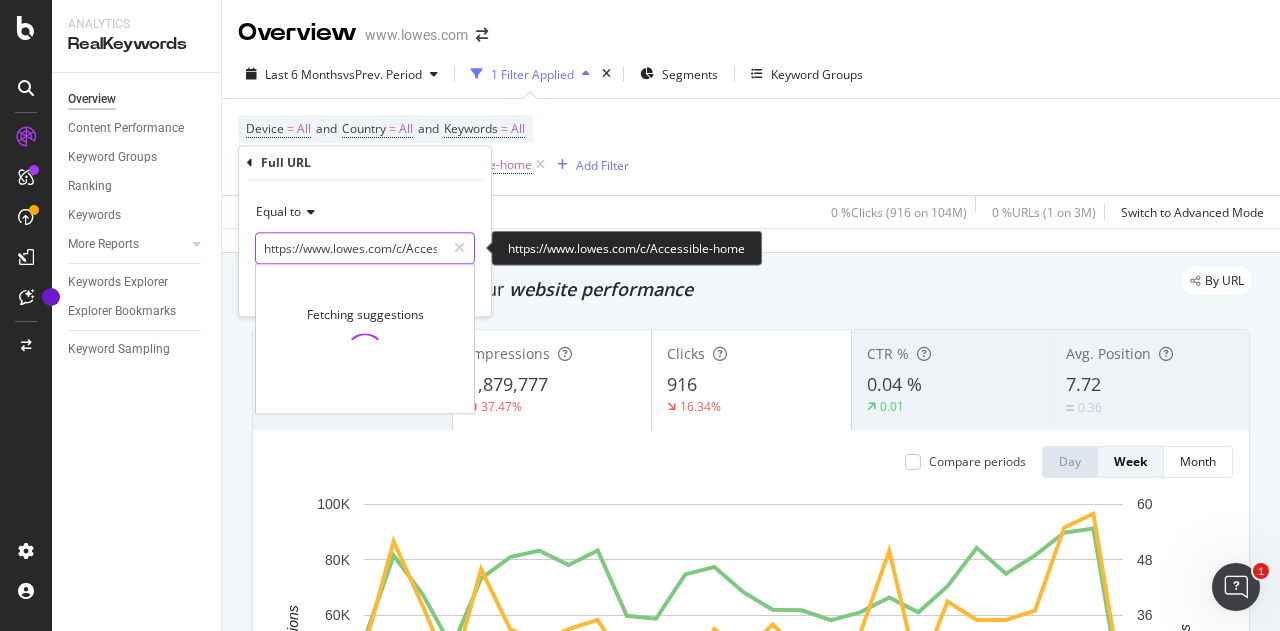 click on "https://www.lowes.com/c/Accessible-home" at bounding box center [350, 248] 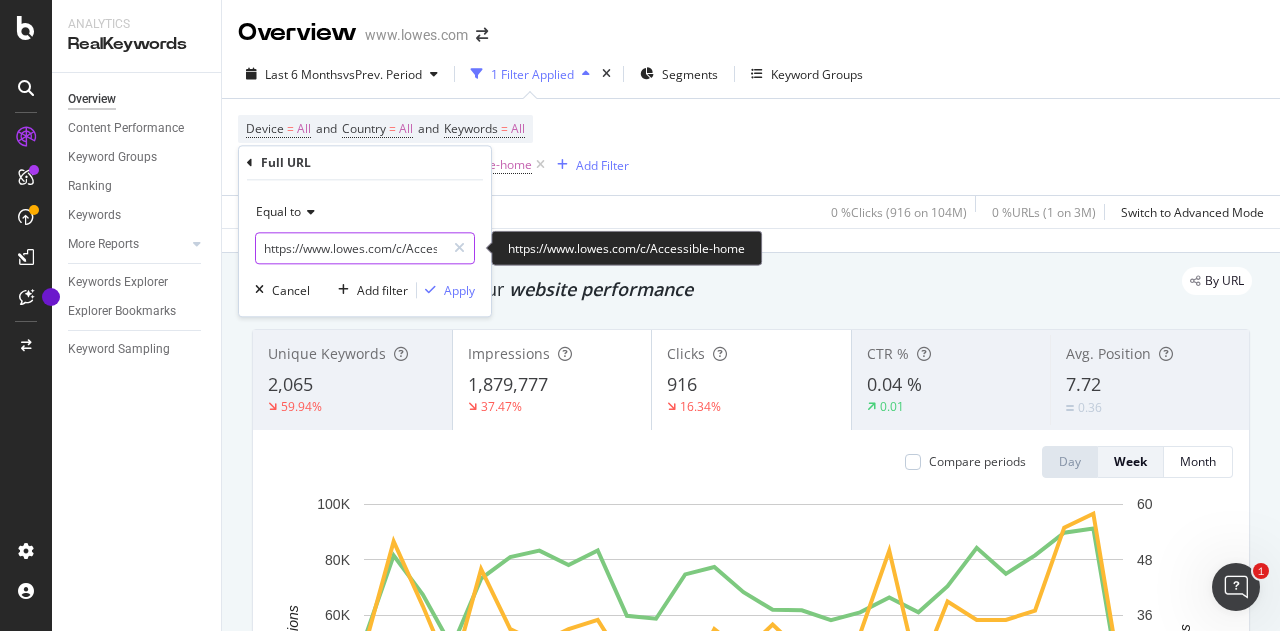 paste on "nl/diy-projects-and-ideas/t/lowes-liva" 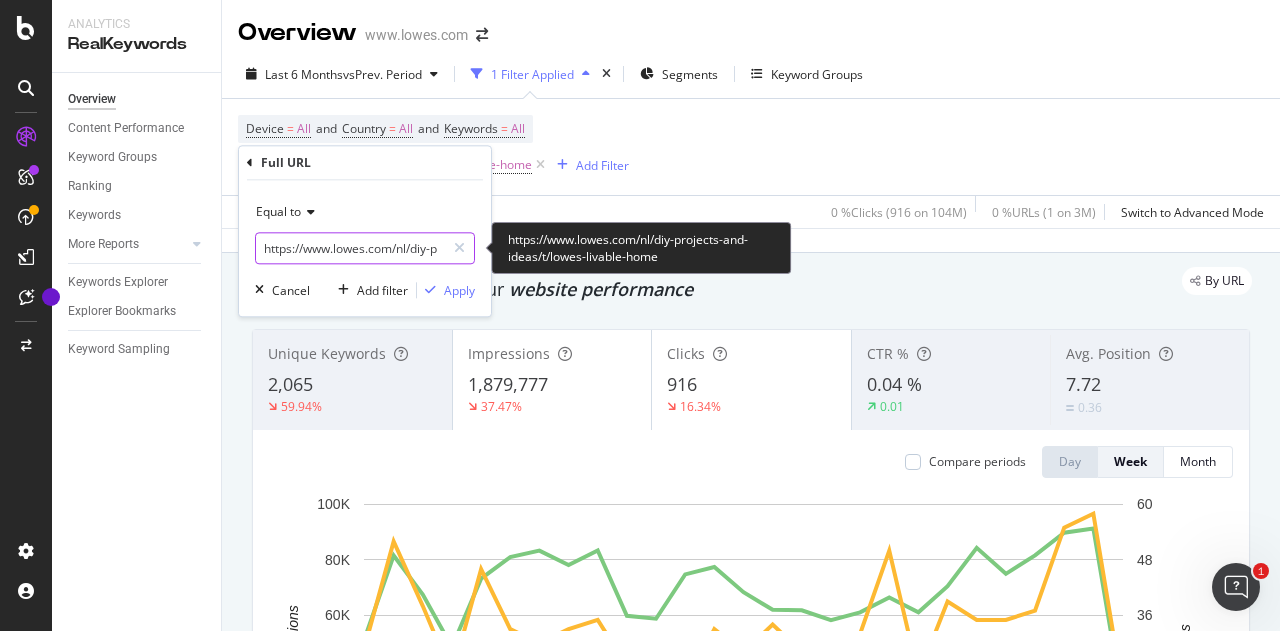scroll, scrollTop: 0, scrollLeft: 220, axis: horizontal 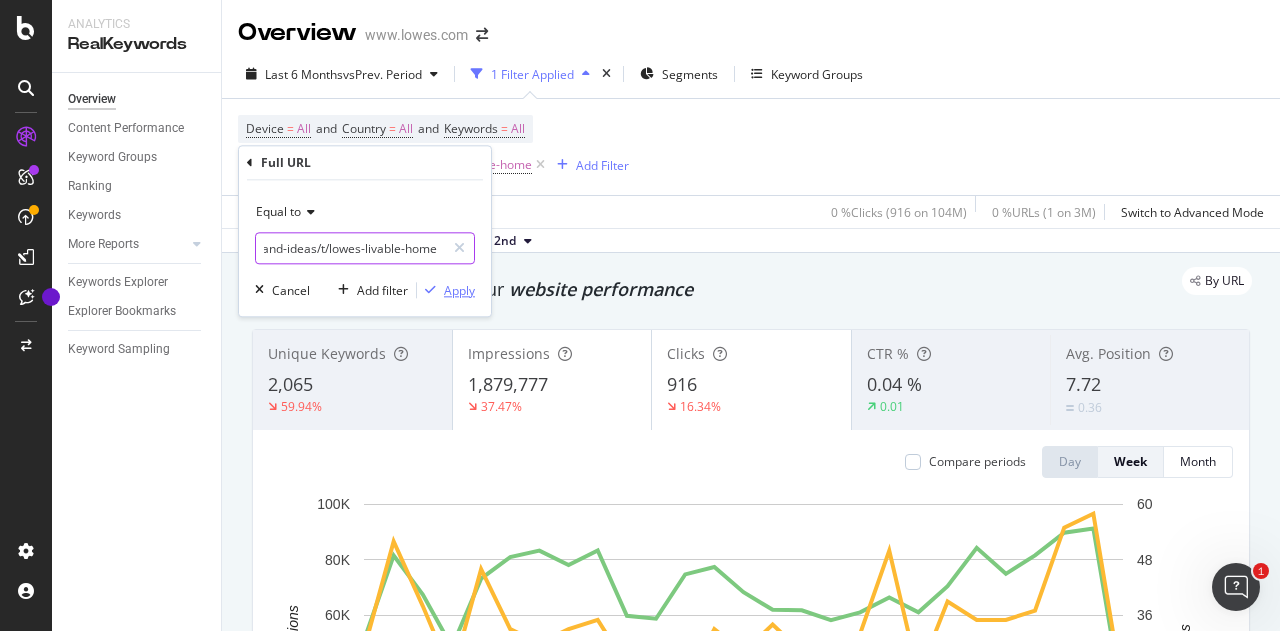 type on "https://www.lowes.com/nl/diy-projects-and-ideas/t/lowes-livable-home" 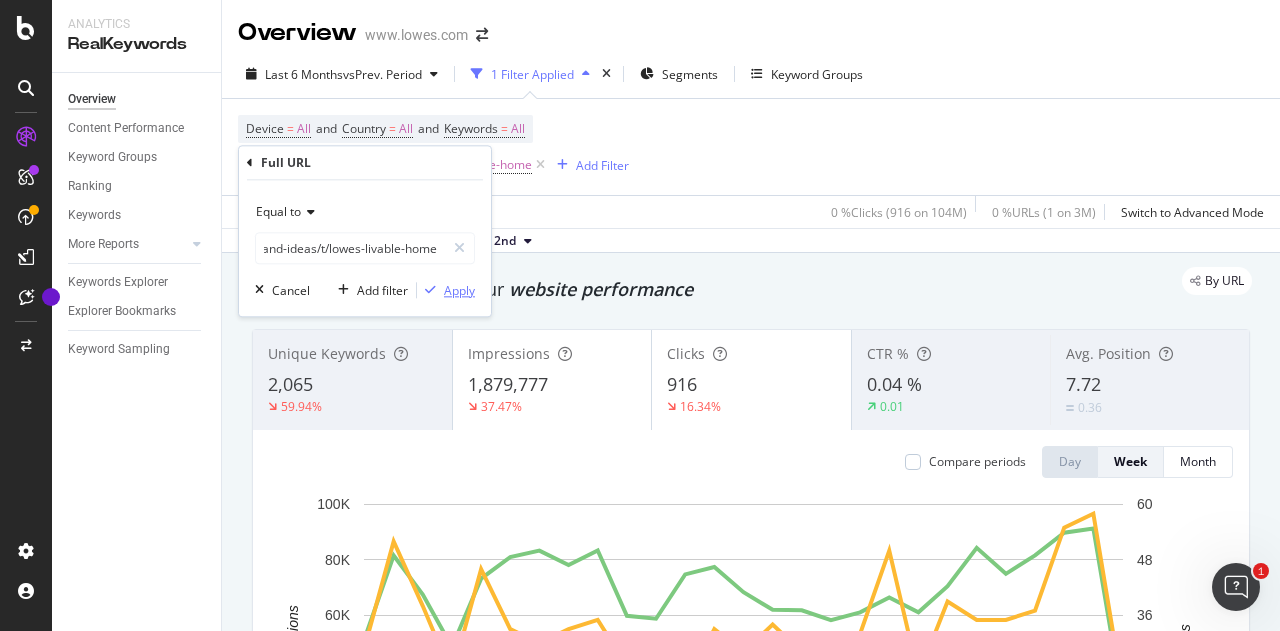 scroll, scrollTop: 0, scrollLeft: 0, axis: both 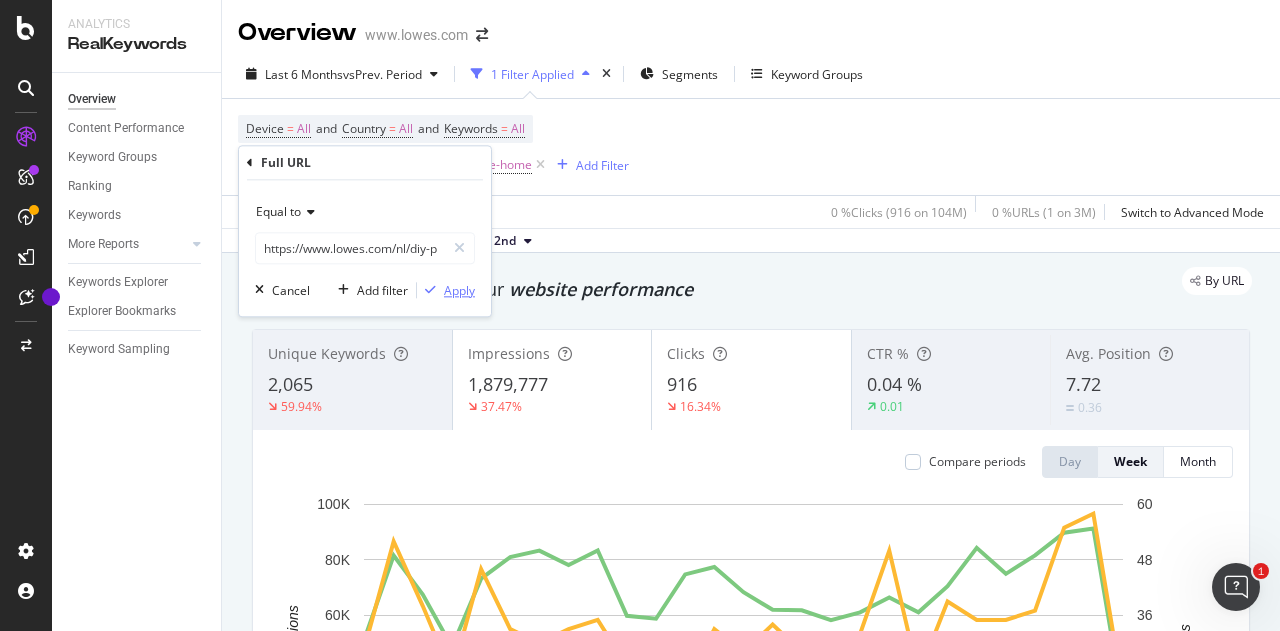 click on "Apply" at bounding box center (446, 290) 